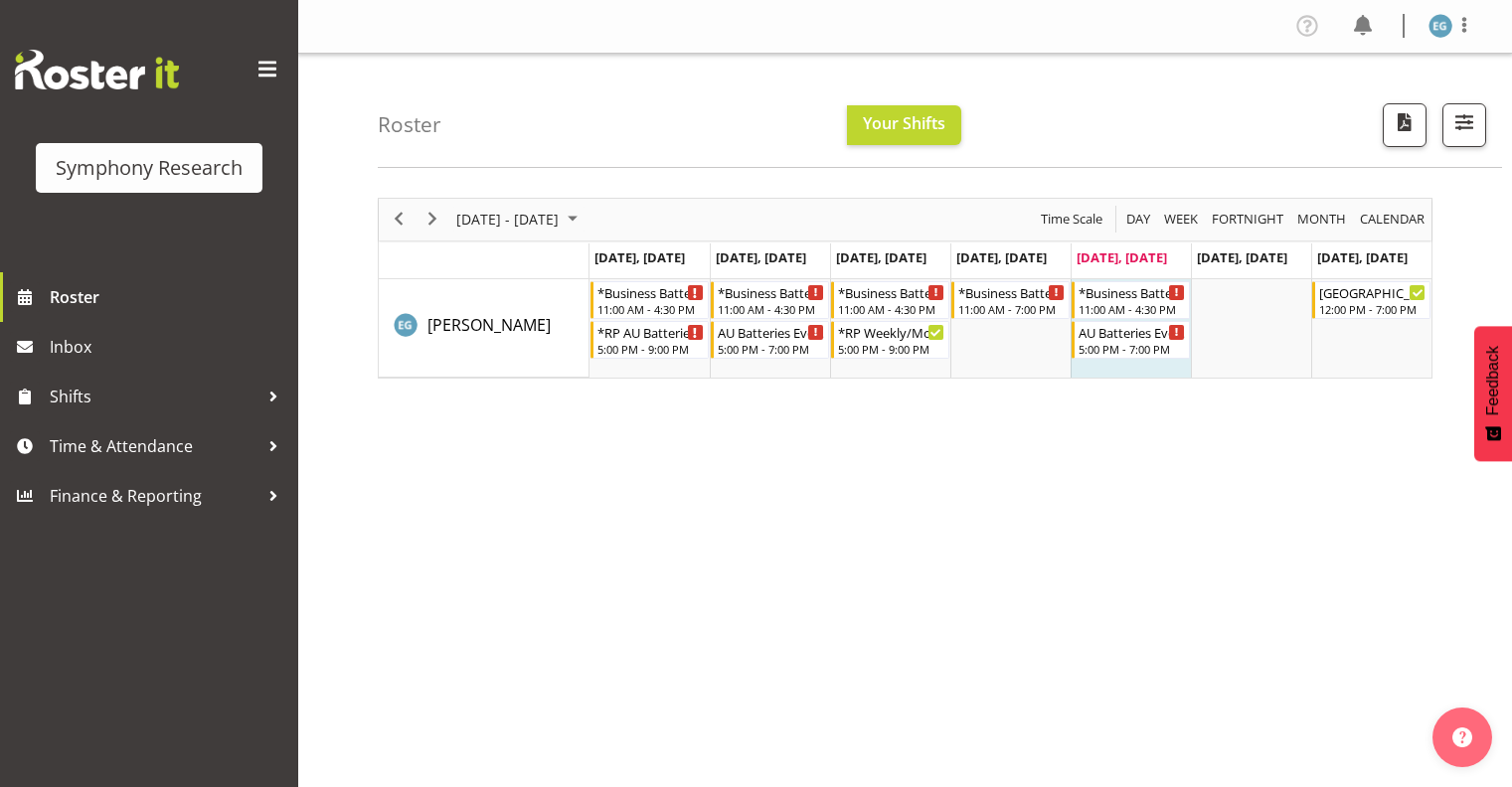 scroll, scrollTop: 0, scrollLeft: 0, axis: both 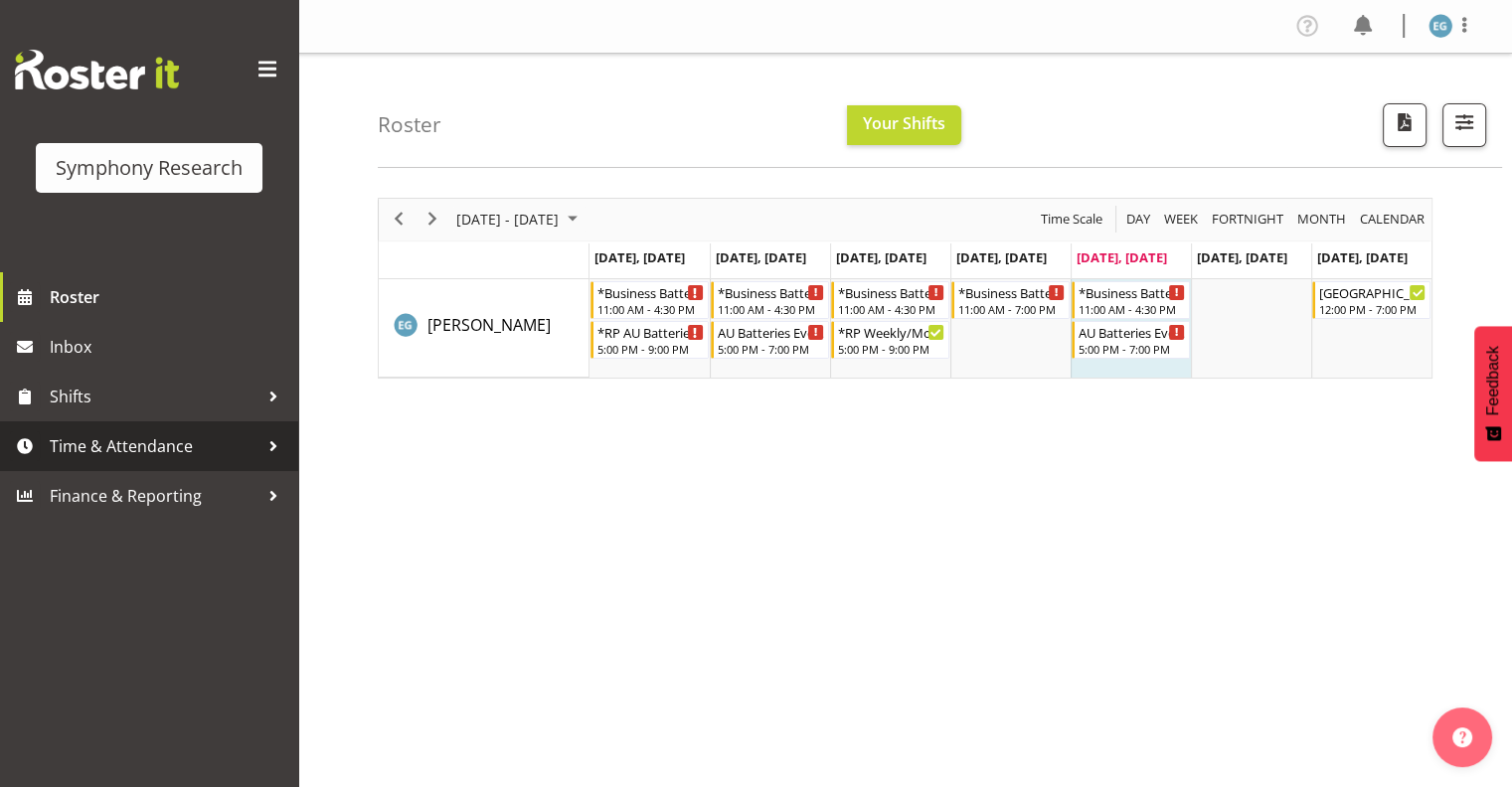 click on "Time & Attendance" at bounding box center [154, 446] 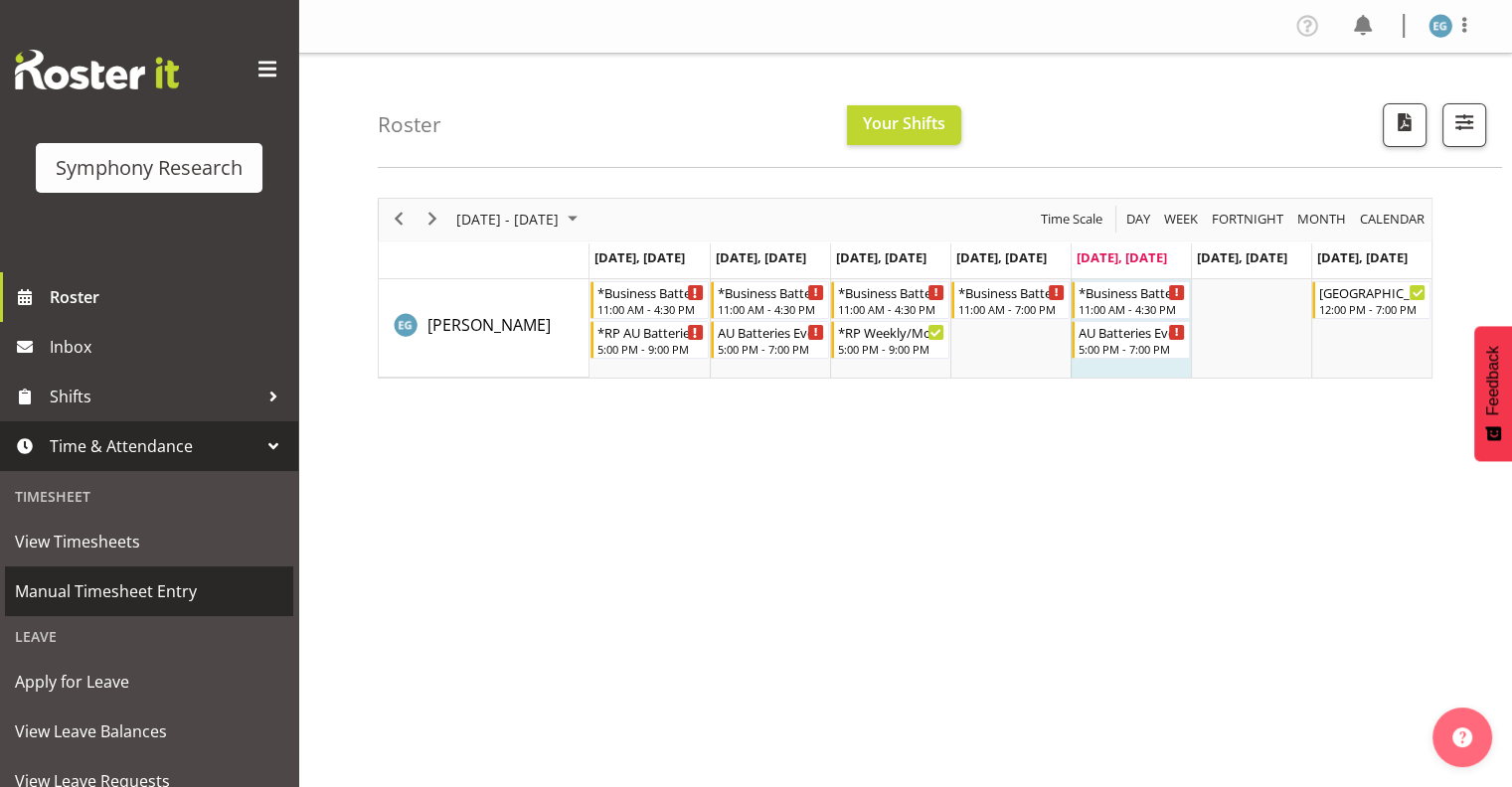click on "Manual Timesheet Entry" at bounding box center (149, 591) 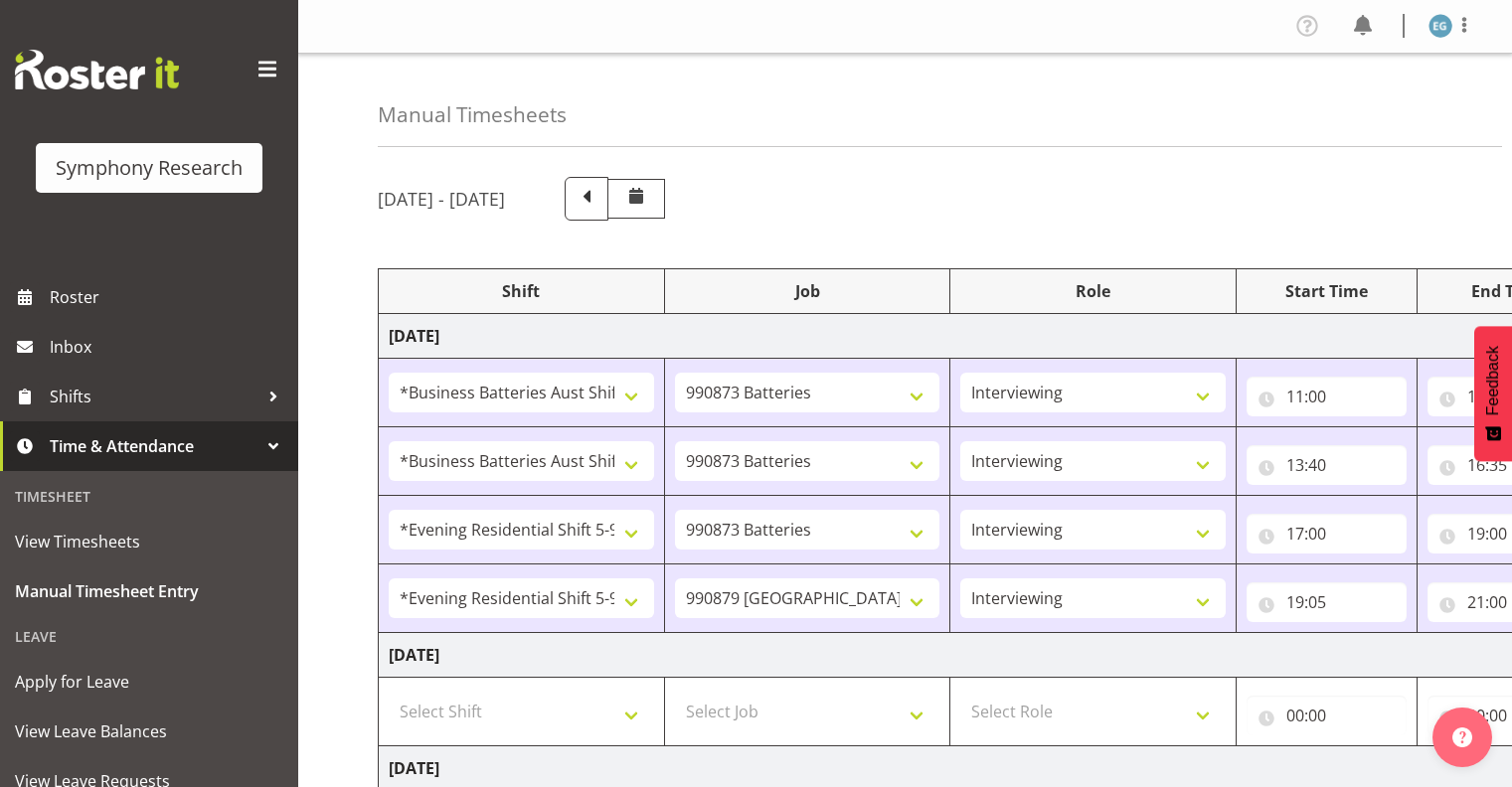 select on "19608" 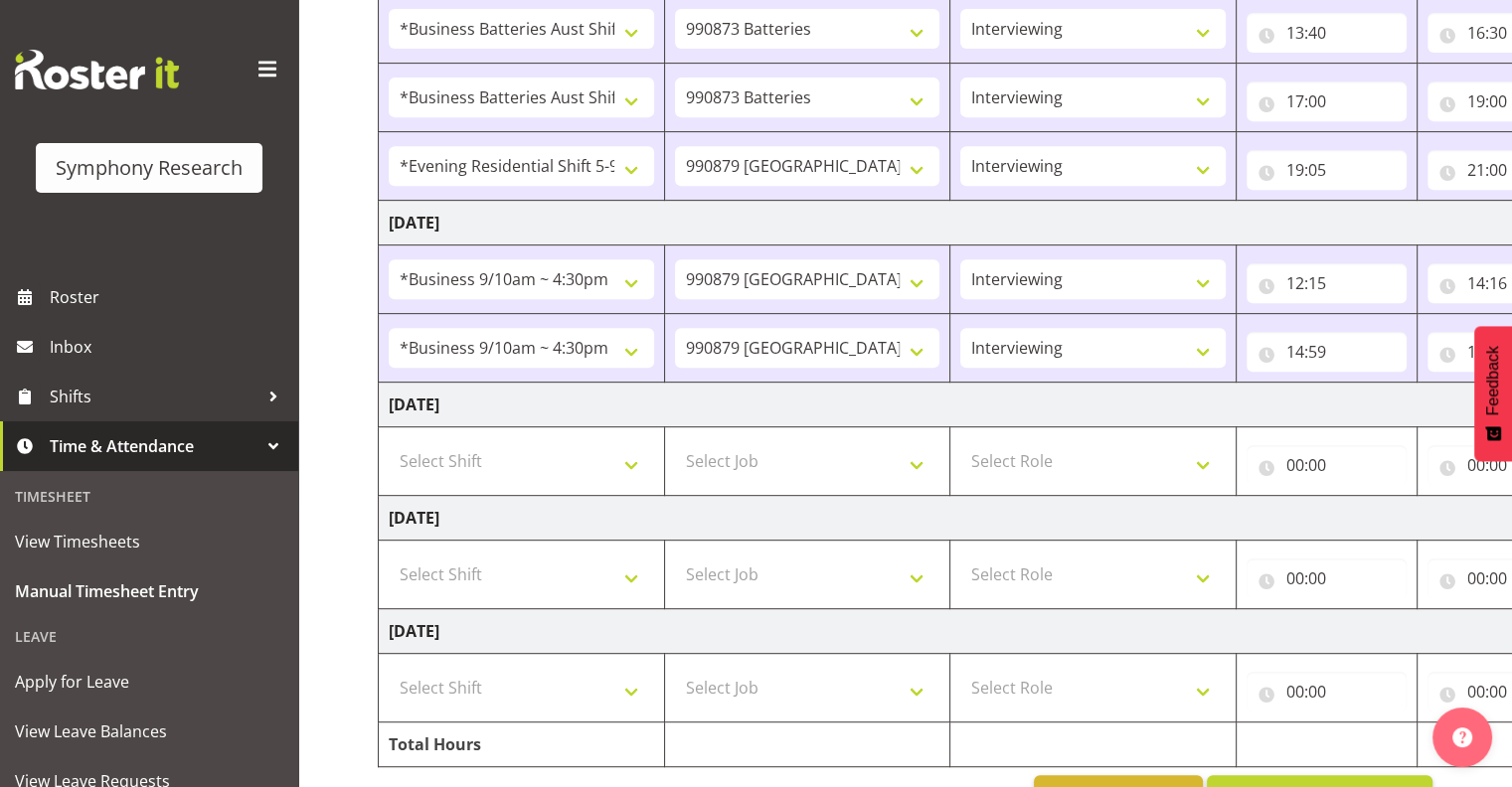 scroll, scrollTop: 870, scrollLeft: 0, axis: vertical 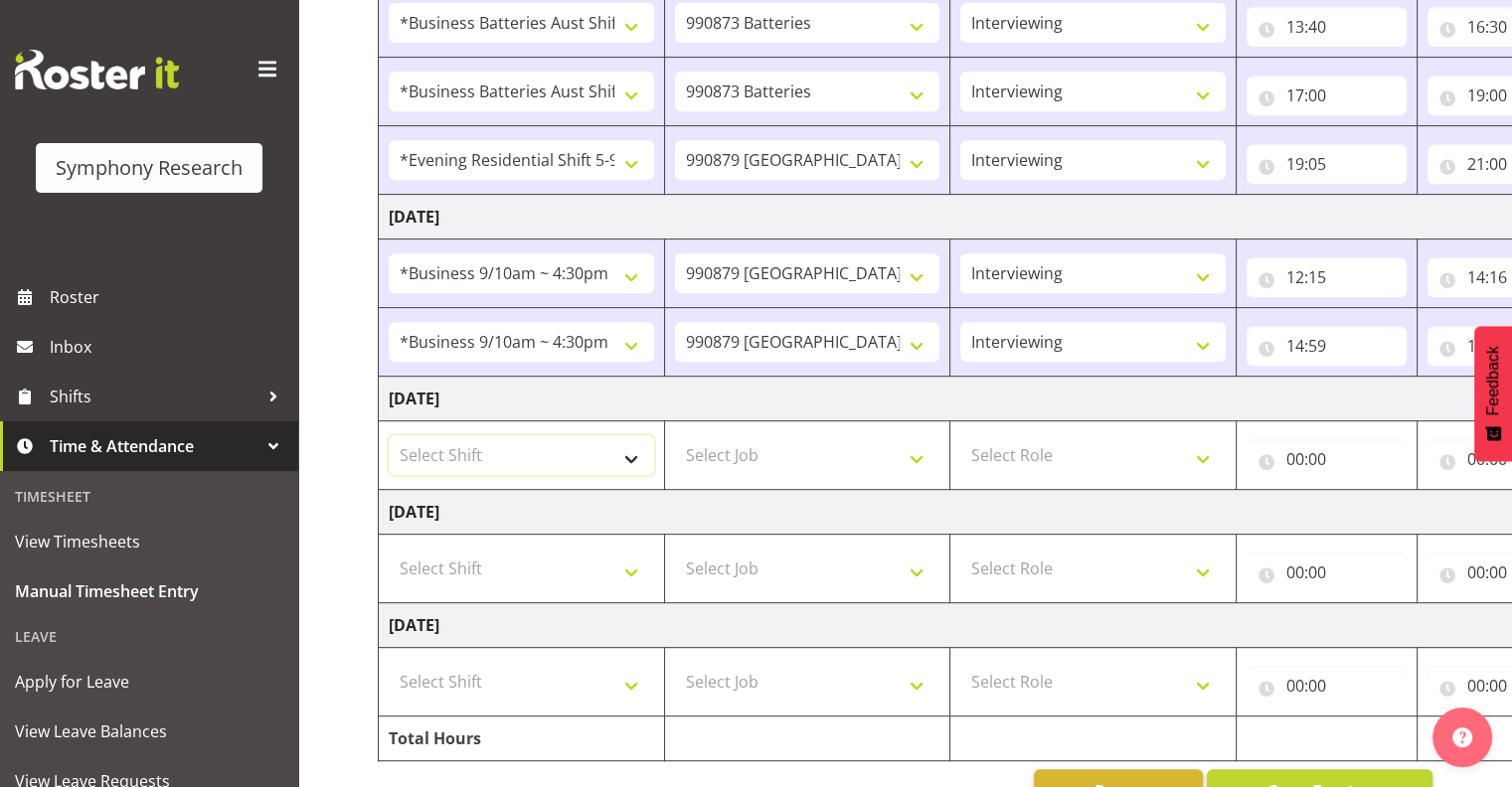 click on "Select Shift  !!Project Briefing  (Job to be assigned) !!Weekend Residential    (Roster IT Shift Label) *Business  9/10am ~ 4:30pm *Business Batteries Aust Shift 11am ~ 7pm *Business Supervisor *Evening Residential Shift 5-9pm *Farm Projects PGG Evening *Farm Projects PGG Weekend *Home Heating Evenings *Home Heating Weekend *RP Track  C *RP Track C Weekend *RP Weekly/Monthly Tracks *Supervisor Call Centre *Supervisor Evening *Supervisors & Call Centre Weekend *To Be Briefed AU Batteries Evening 5~7pm or later PowerNet Evenings PowerNet Weekend Test World Poll Aust Late 9p~10:30p World Poll Aust Wkend World Poll Aust. 6:30~10:30pm World Poll Pilot Aust 6:30~10:30pm" at bounding box center (521, 455) 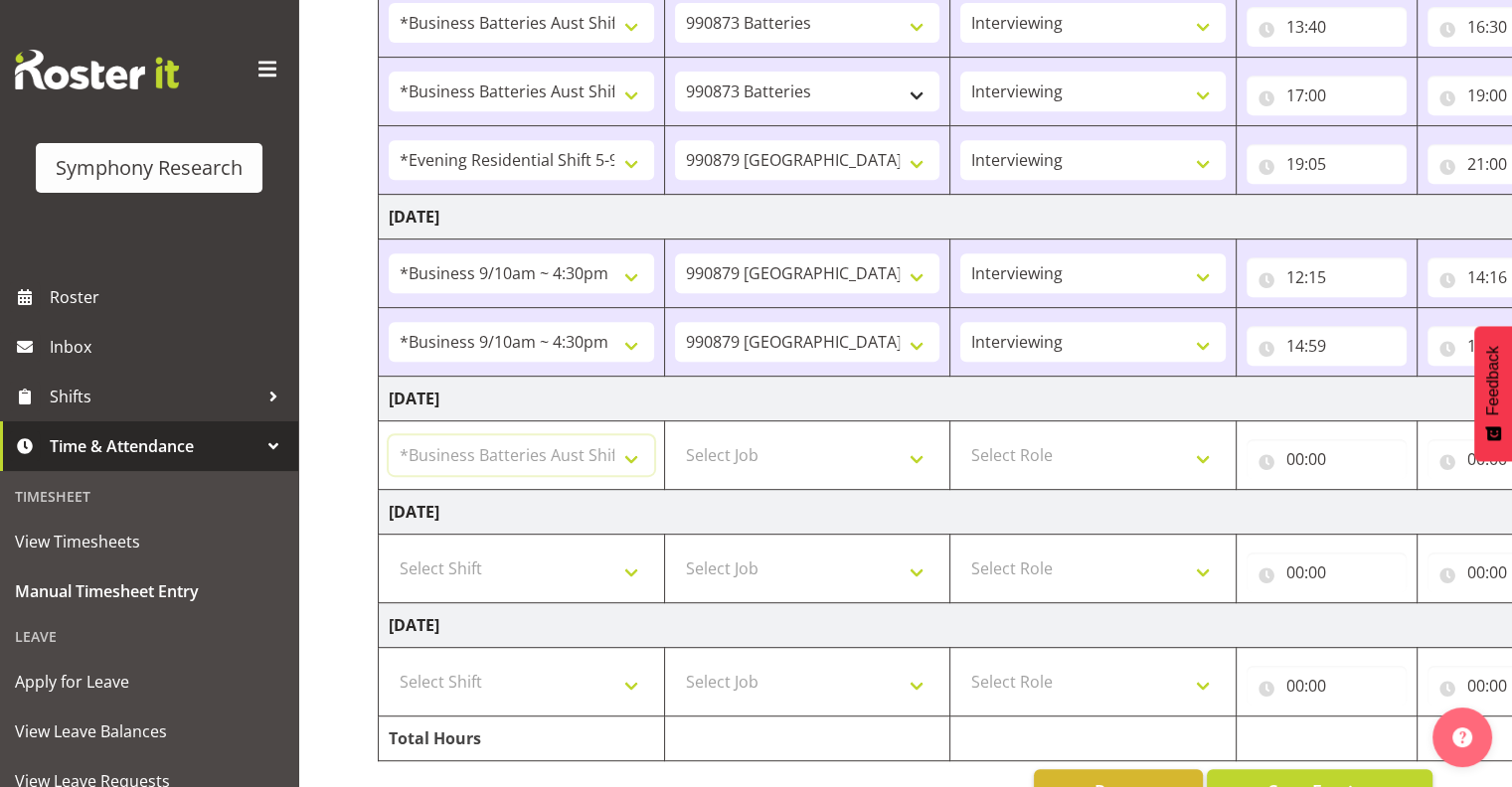 click on "Select Shift  !!Project Briefing  (Job to be assigned) !!Weekend Residential    (Roster IT Shift Label) *Business  9/10am ~ 4:30pm *Business Batteries Aust Shift 11am ~ 7pm *Business Supervisor *Evening Residential Shift 5-9pm *Farm Projects PGG Evening *Farm Projects PGG Weekend *Home Heating Evenings *Home Heating Weekend *RP Track  C *RP Track C Weekend *RP Weekly/Monthly Tracks *Supervisor Call Centre *Supervisor Evening *Supervisors & Call Centre Weekend *To Be Briefed AU Batteries Evening 5~7pm or later PowerNet Evenings PowerNet Weekend Test World Poll Aust Late 9p~10:30p World Poll Aust Wkend World Poll Aust. 6:30~10:30pm World Poll Pilot Aust 6:30~10:30pm" at bounding box center [521, 455] 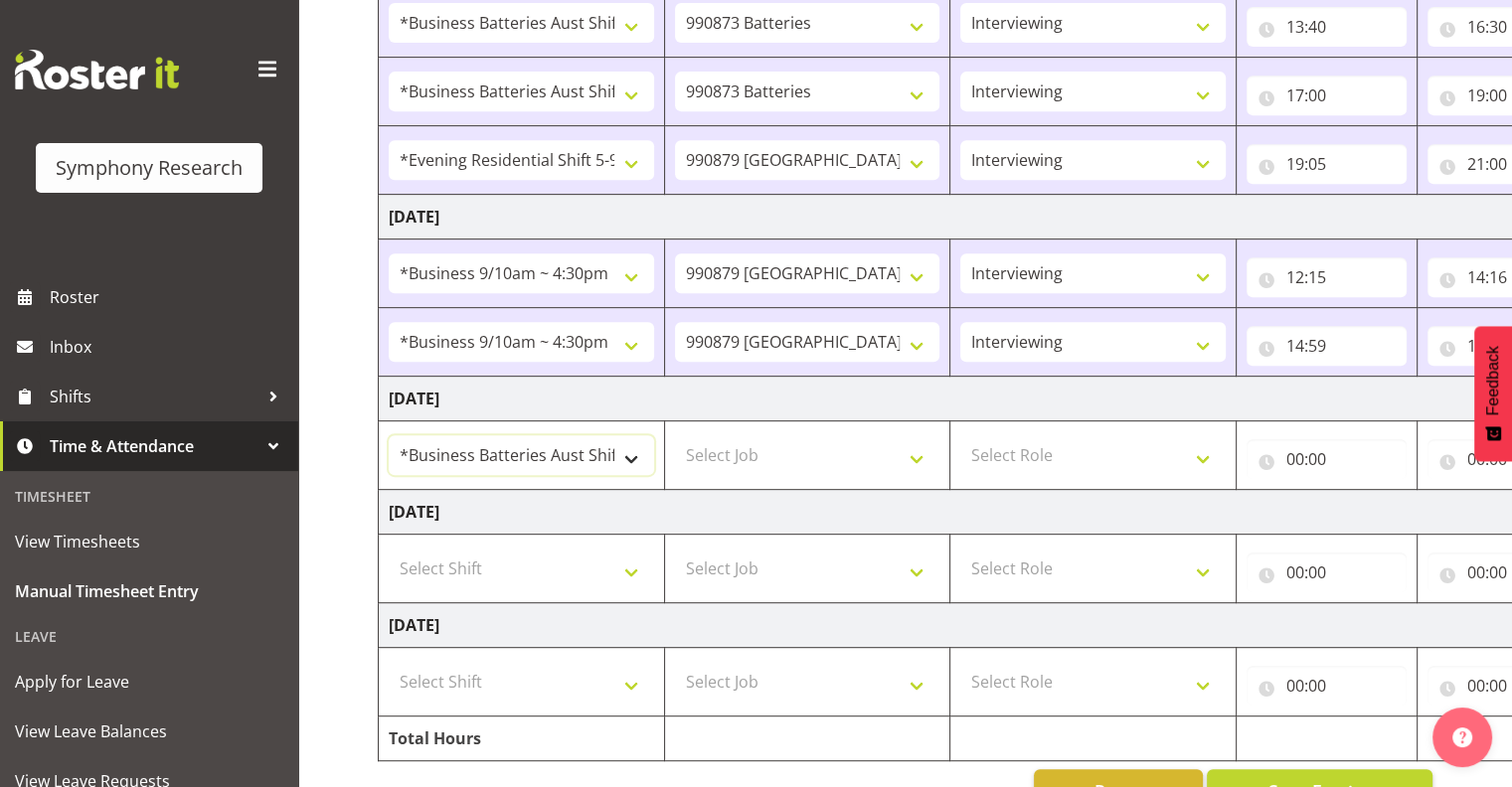 click on "!!Project Briefing  (Job to be assigned) !!Weekend Residential    (Roster IT Shift Label) *Business  9/10am ~ 4:30pm *Business Batteries Aust Shift 11am ~ 7pm *Business Supervisor *Evening Residential Shift 5-9pm *Farm Projects PGG Evening *Farm Projects PGG Weekend *Home Heating Evenings *Home Heating Weekend *RP Track  C *RP Track C Weekend *RP Weekly/Monthly Tracks *Supervisor Call Centre *Supervisor Evening *Supervisors & Call Centre Weekend *To Be Briefed AU Batteries Evening 5~7pm or later PowerNet Evenings PowerNet Weekend Test World Poll Aust Late 9p~10:30p World Poll Aust Wkend World Poll Aust. 6:30~10:30pm World Poll Pilot Aust 6:30~10:30pm" at bounding box center (521, 455) 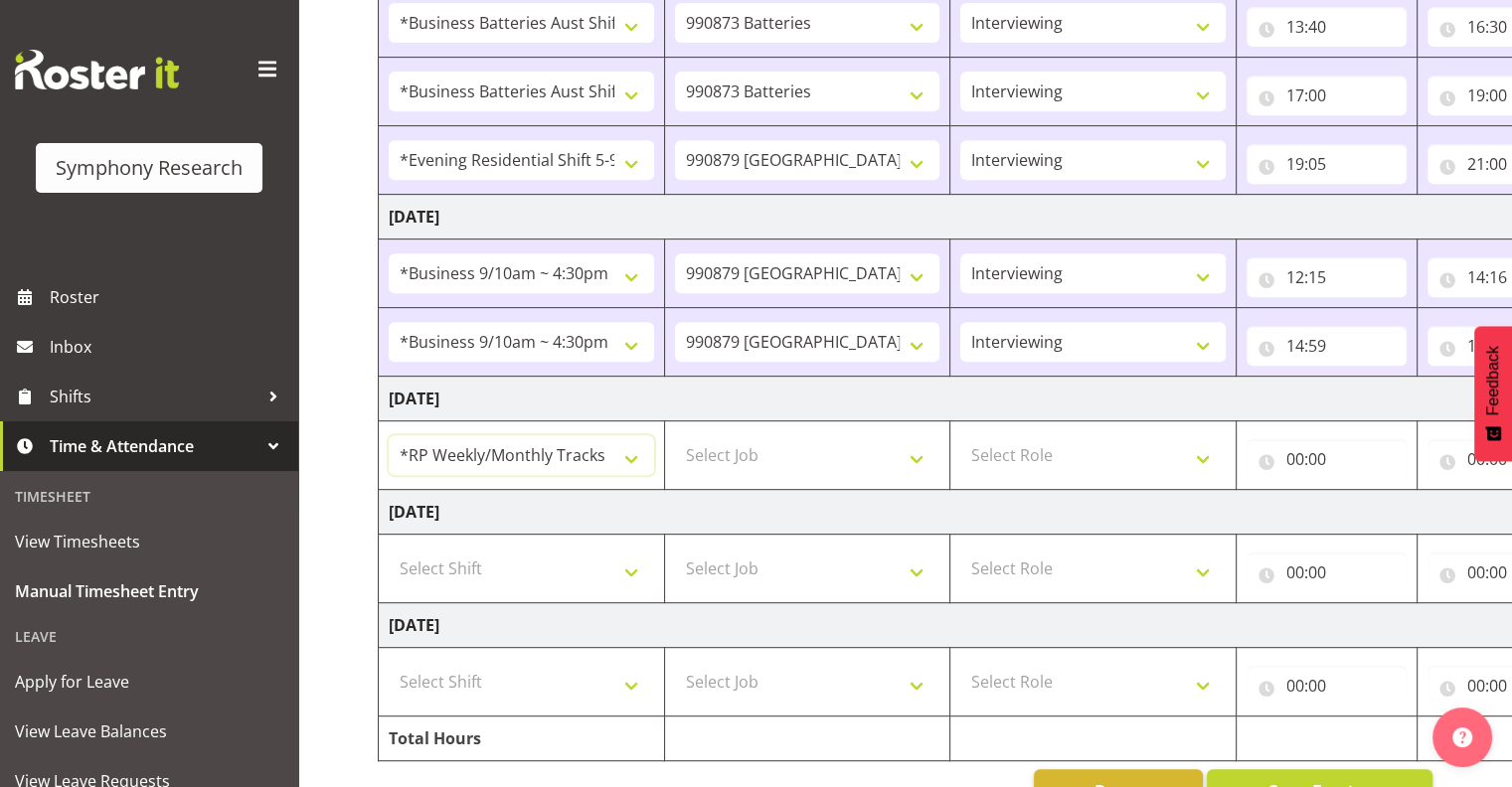 click on "!!Project Briefing  (Job to be assigned) !!Weekend Residential    (Roster IT Shift Label) *Business  9/10am ~ 4:30pm *Business Batteries Aust Shift 11am ~ 7pm *Business Supervisor *Evening Residential Shift 5-9pm *Farm Projects PGG Evening *Farm Projects PGG Weekend *Home Heating Evenings *Home Heating Weekend *RP Track  C *RP Track C Weekend *RP Weekly/Monthly Tracks *Supervisor Call Centre *Supervisor Evening *Supervisors & Call Centre Weekend *To Be Briefed AU Batteries Evening 5~7pm or later PowerNet Evenings PowerNet Weekend Test World Poll Aust Late 9p~10:30p World Poll Aust Wkend World Poll Aust. 6:30~10:30pm World Poll Pilot Aust 6:30~10:30pm" at bounding box center (521, 455) 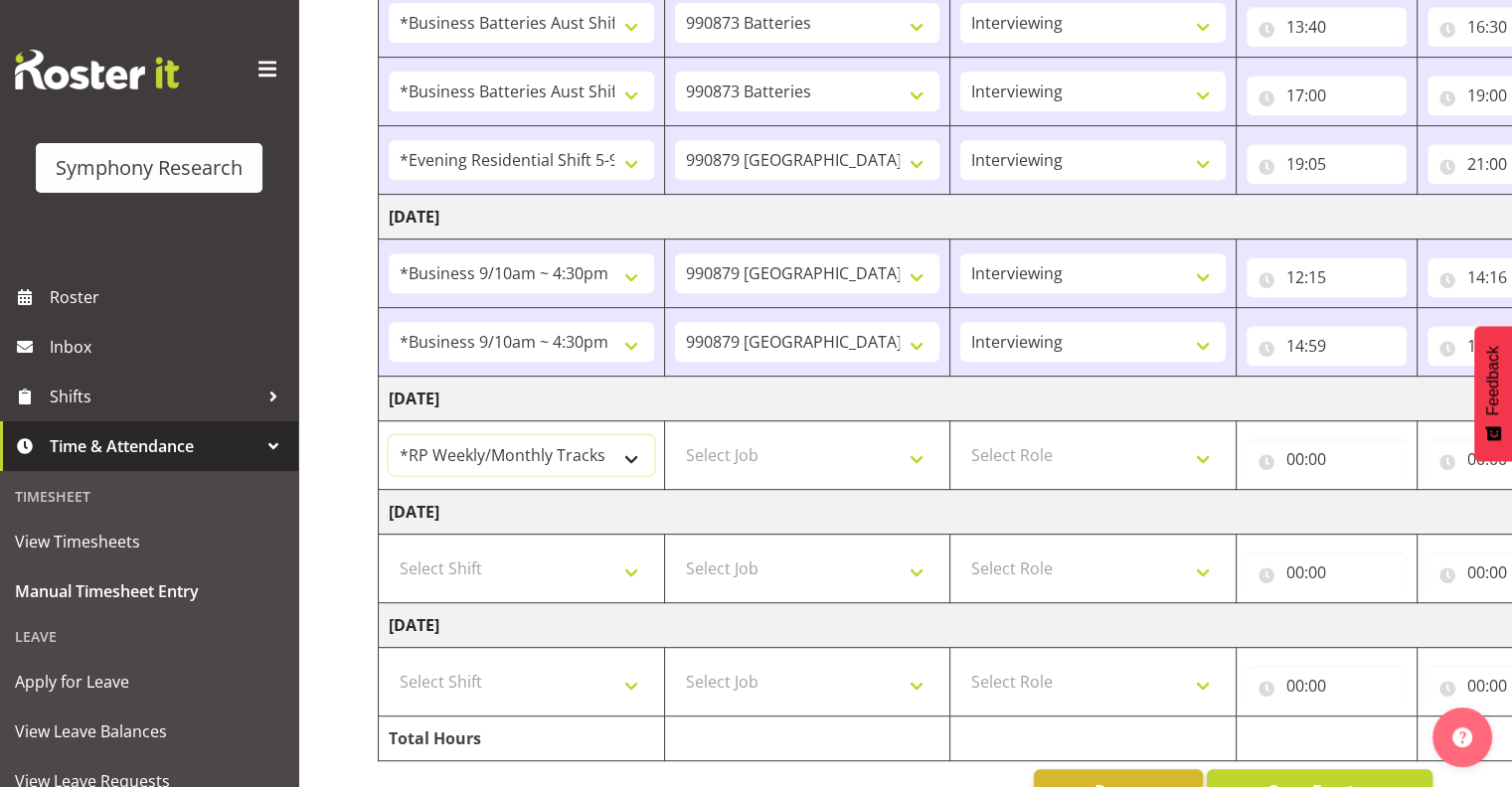 click on "!!Project Briefing  (Job to be assigned) !!Weekend Residential    (Roster IT Shift Label) *Business  9/10am ~ 4:30pm *Business Batteries Aust Shift 11am ~ 7pm *Business Supervisor *Evening Residential Shift 5-9pm *Farm Projects PGG Evening *Farm Projects PGG Weekend *Home Heating Evenings *Home Heating Weekend *RP Track  C *RP Track C Weekend *RP Weekly/Monthly Tracks *Supervisor Call Centre *Supervisor Evening *Supervisors & Call Centre Weekend *To Be Briefed AU Batteries Evening 5~7pm or later PowerNet Evenings PowerNet Weekend Test World Poll Aust Late 9p~10:30p World Poll Aust Wkend World Poll Aust. 6:30~10:30pm World Poll Pilot Aust 6:30~10:30pm" at bounding box center [521, 455] 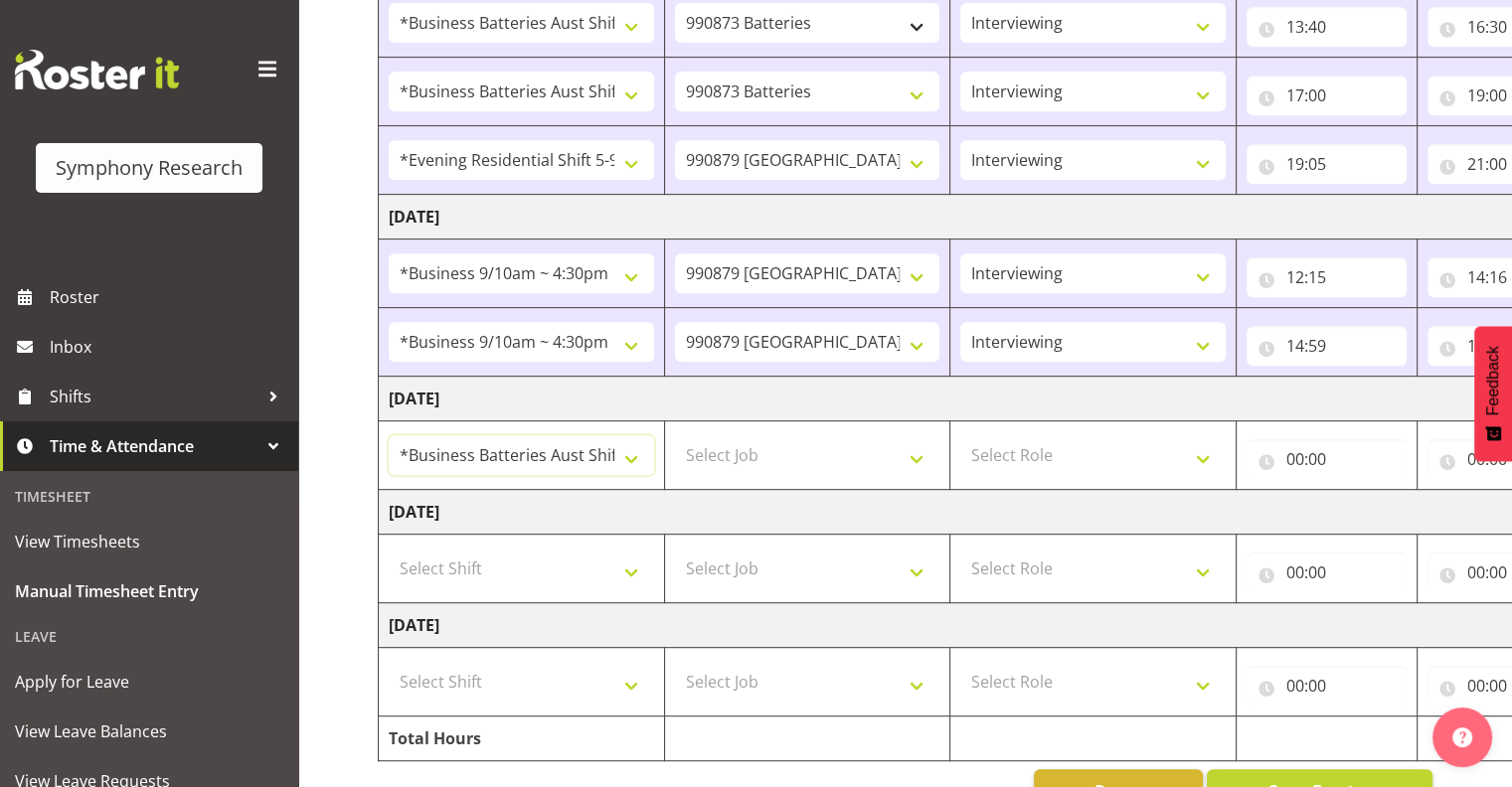 click on "!!Project Briefing  (Job to be assigned) !!Weekend Residential    (Roster IT Shift Label) *Business  9/10am ~ 4:30pm *Business Batteries Aust Shift 11am ~ 7pm *Business Supervisor *Evening Residential Shift 5-9pm *Farm Projects PGG Evening *Farm Projects PGG Weekend *Home Heating Evenings *Home Heating Weekend *RP Track  C *RP Track C Weekend *RP Weekly/Monthly Tracks *Supervisor Call Centre *Supervisor Evening *Supervisors & Call Centre Weekend *To Be Briefed AU Batteries Evening 5~7pm or later PowerNet Evenings PowerNet Weekend Test World Poll Aust Late 9p~10:30p World Poll Aust Wkend World Poll Aust. 6:30~10:30pm World Poll Pilot Aust 6:30~10:30pm" at bounding box center (521, 455) 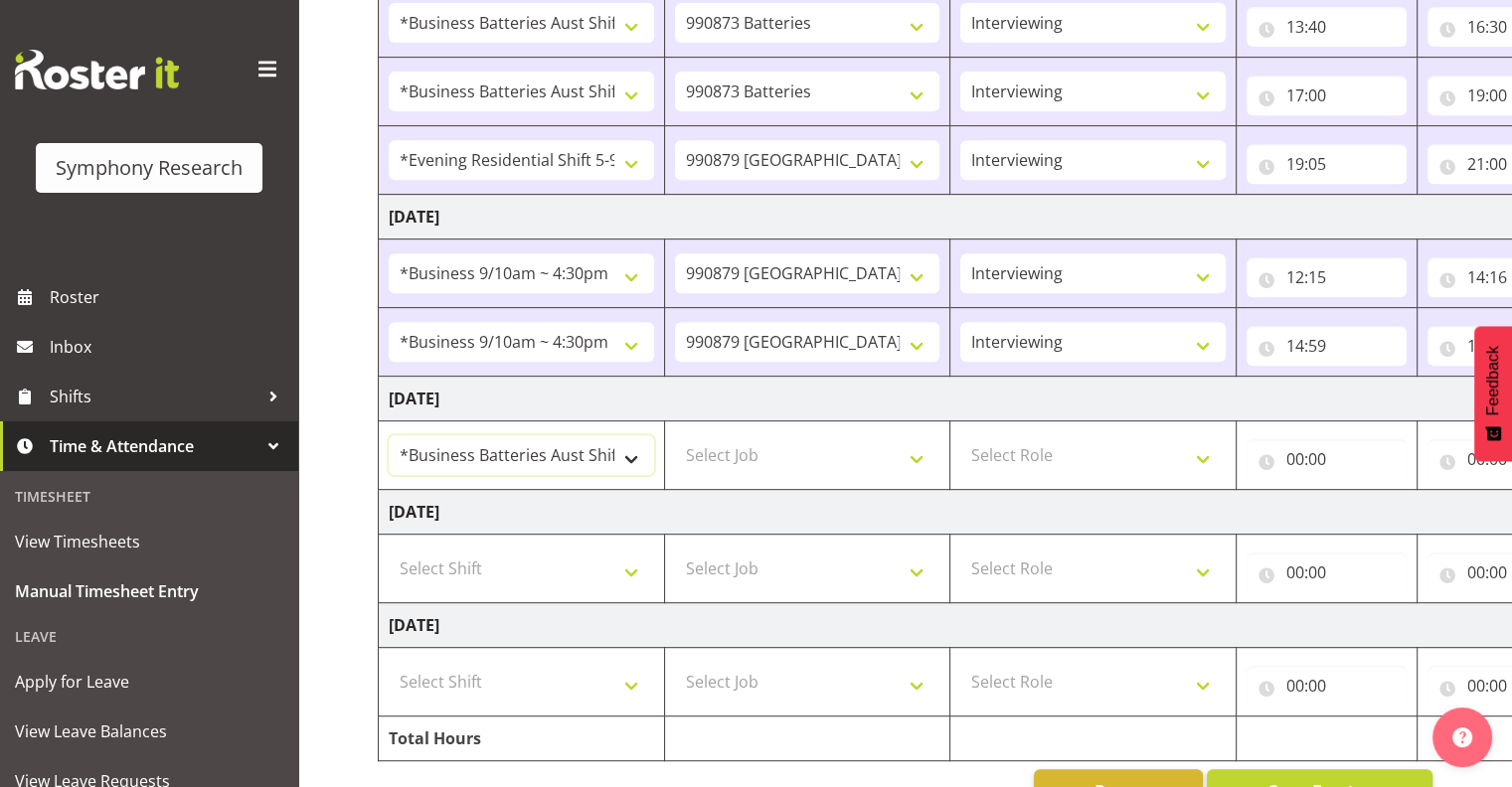 click on "!!Project Briefing  (Job to be assigned) !!Weekend Residential    (Roster IT Shift Label) *Business  9/10am ~ 4:30pm *Business Batteries Aust Shift 11am ~ 7pm *Business Supervisor *Evening Residential Shift 5-9pm *Farm Projects PGG Evening *Farm Projects PGG Weekend *Home Heating Evenings *Home Heating Weekend *RP Track  C *RP Track C Weekend *RP Weekly/Monthly Tracks *Supervisor Call Centre *Supervisor Evening *Supervisors & Call Centre Weekend *To Be Briefed AU Batteries Evening 5~7pm or later PowerNet Evenings PowerNet Weekend Test World Poll Aust Late 9p~10:30p World Poll Aust Wkend World Poll Aust. 6:30~10:30pm World Poll Pilot Aust 6:30~10:30pm" at bounding box center [521, 455] 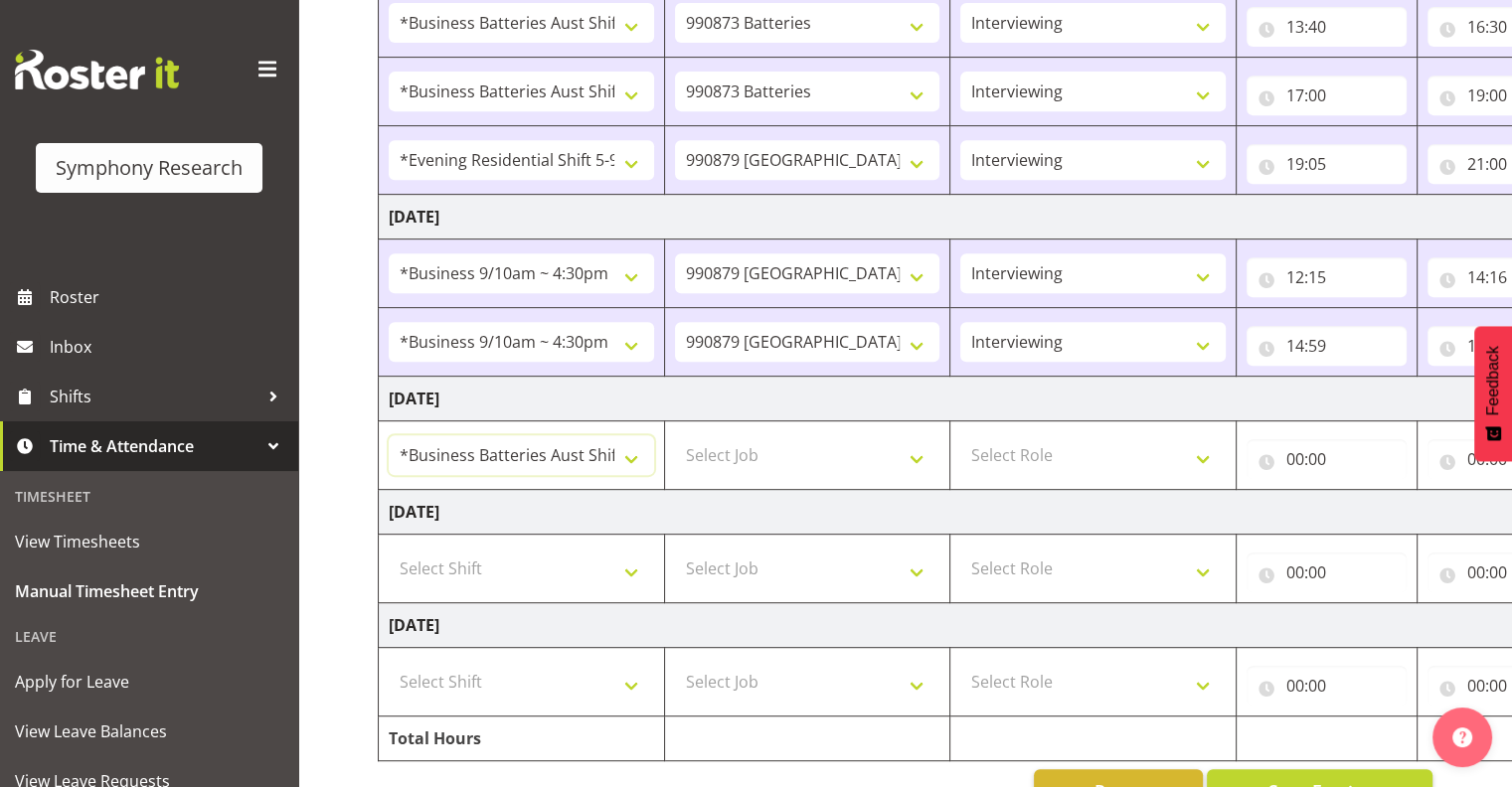 select on "26078" 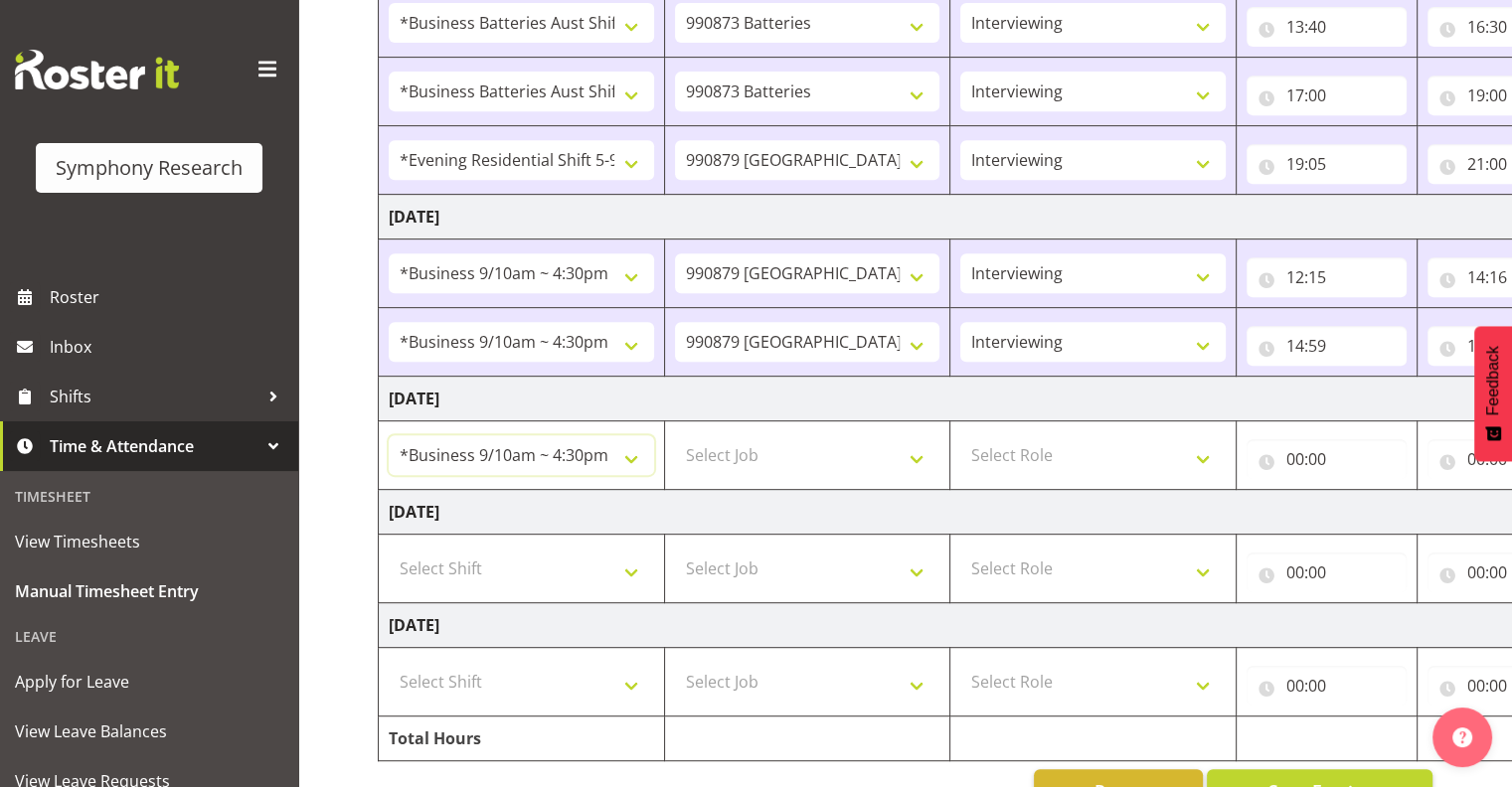click on "!!Project Briefing  (Job to be assigned) !!Weekend Residential    (Roster IT Shift Label) *Business  9/10am ~ 4:30pm *Business Batteries Aust Shift 11am ~ 7pm *Business Supervisor *Evening Residential Shift 5-9pm *Farm Projects PGG Evening *Farm Projects PGG Weekend *Home Heating Evenings *Home Heating Weekend *RP Track  C *RP Track C Weekend *RP Weekly/Monthly Tracks *Supervisor Call Centre *Supervisor Evening *Supervisors & Call Centre Weekend *To Be Briefed AU Batteries Evening 5~7pm or later PowerNet Evenings PowerNet Weekend Test World Poll Aust Late 9p~10:30p World Poll Aust Wkend World Poll Aust. 6:30~10:30pm World Poll Pilot Aust 6:30~10:30pm" at bounding box center [521, 455] 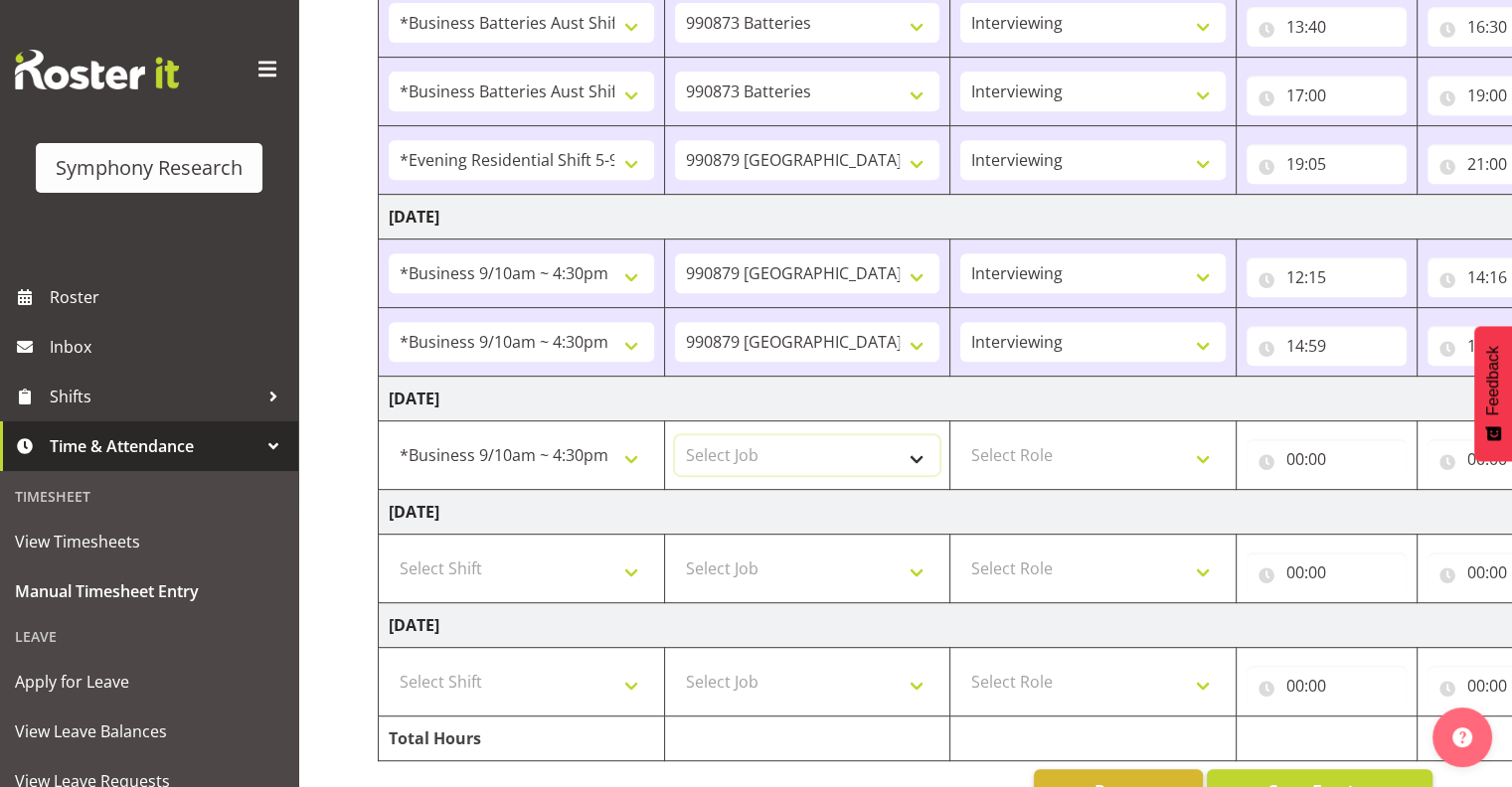 click on "Select Job  550060 IF Admin 553495 Rural Omnibus Apr - Jun 2025 553500 BFM Jul - Sep 2025 553501 FMG July 2025 990000 General 990820 Mobtest 2024 990821 Goldrush 2024 990846 Toka Tu Ake 2025 990855 FENZ 990869 Richmond Home Heating 990873 Batteries 990877 PGG 2025 990878 CMI Q3 2025 990879 Selwyn DC 990881 PowerNet 999996 Training 999997 Recruitment & Training 999999 DT" at bounding box center (807, 455) 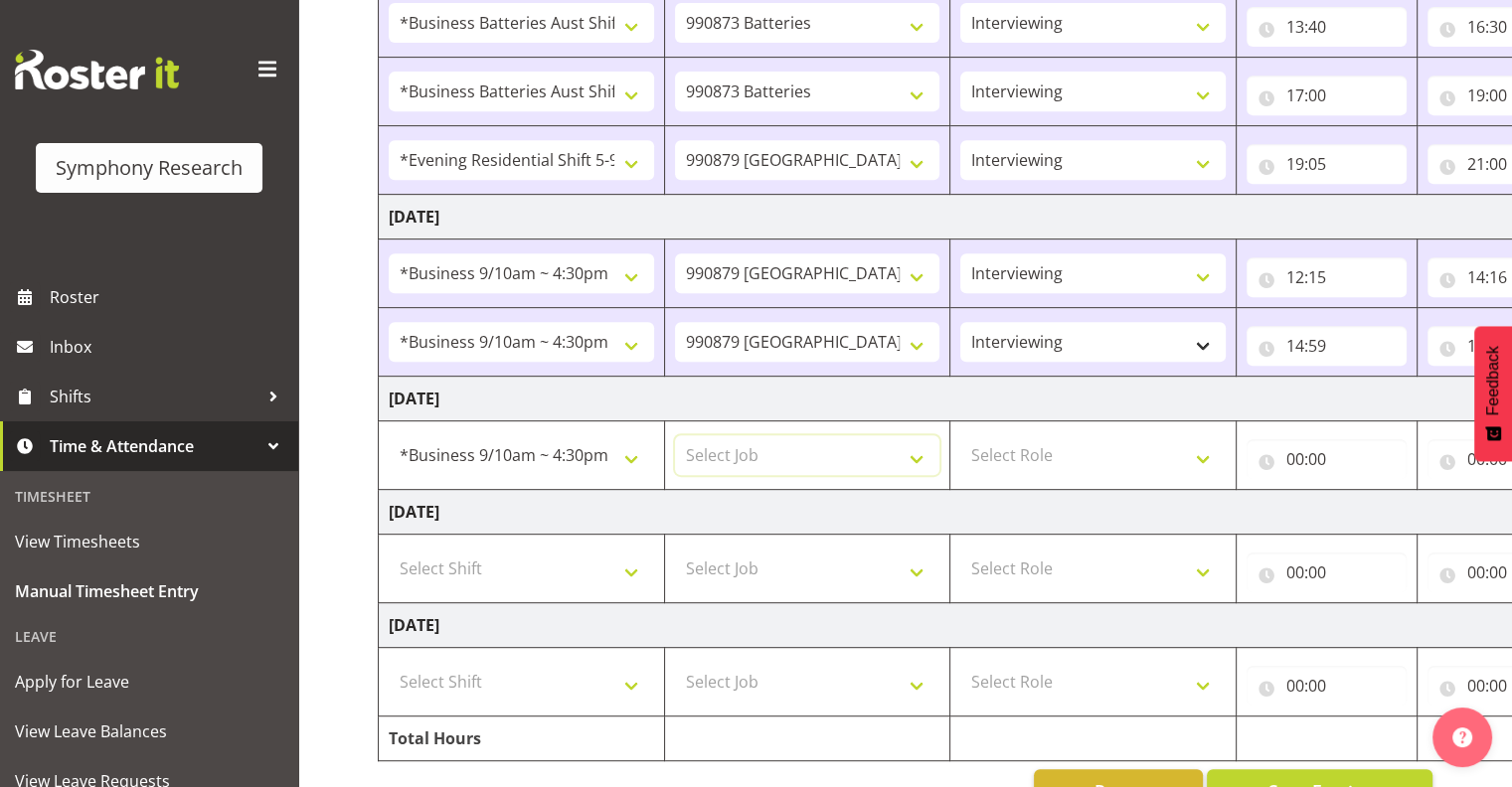 select on "10242" 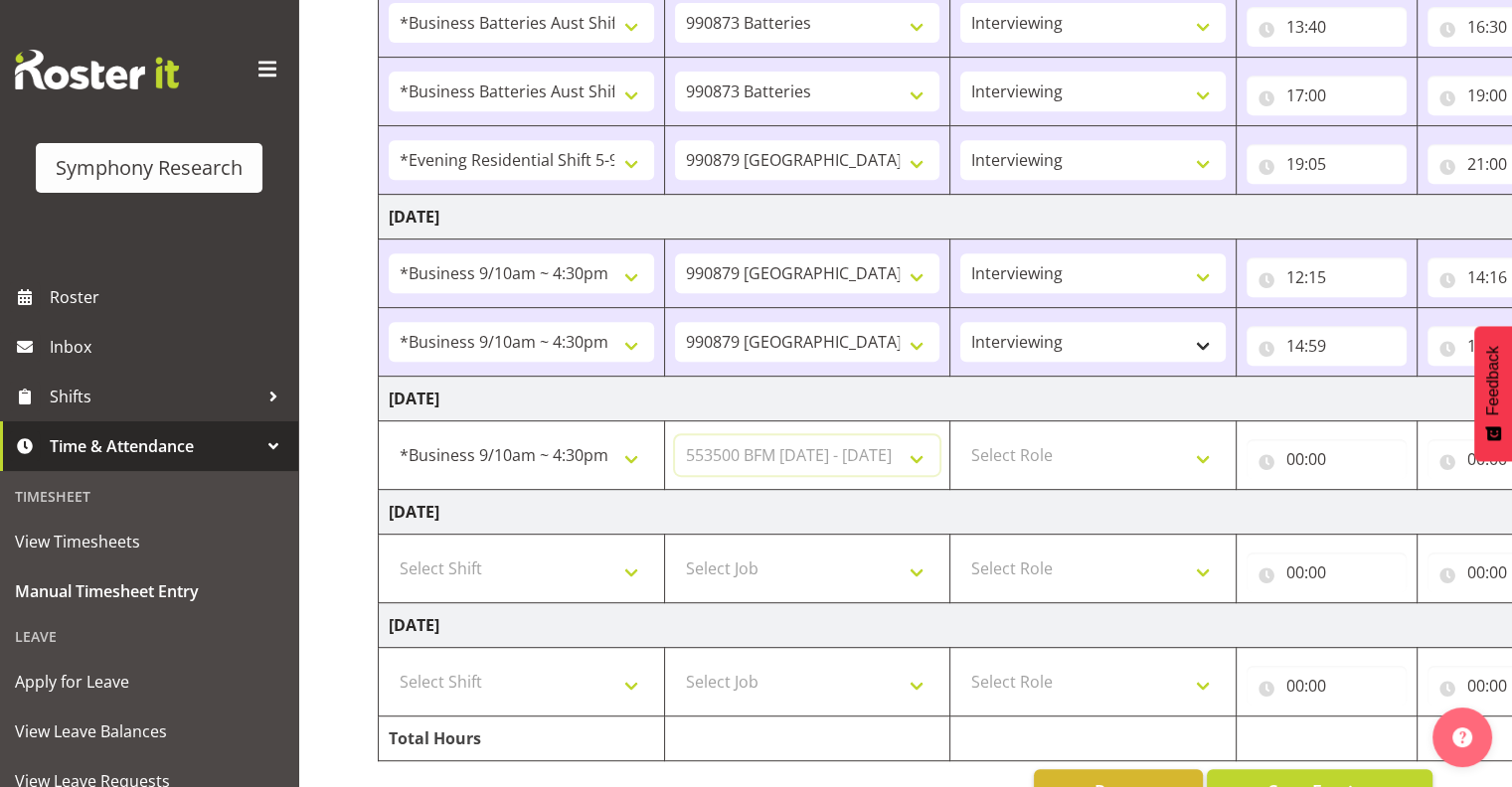 click on "Select Job  550060 IF Admin 553495 Rural Omnibus Apr - Jun 2025 553500 BFM Jul - Sep 2025 553501 FMG July 2025 990000 General 990820 Mobtest 2024 990821 Goldrush 2024 990846 Toka Tu Ake 2025 990855 FENZ 990869 Richmond Home Heating 990873 Batteries 990877 PGG 2025 990878 CMI Q3 2025 990879 Selwyn DC 990881 PowerNet 999996 Training 999997 Recruitment & Training 999999 DT" at bounding box center [807, 455] 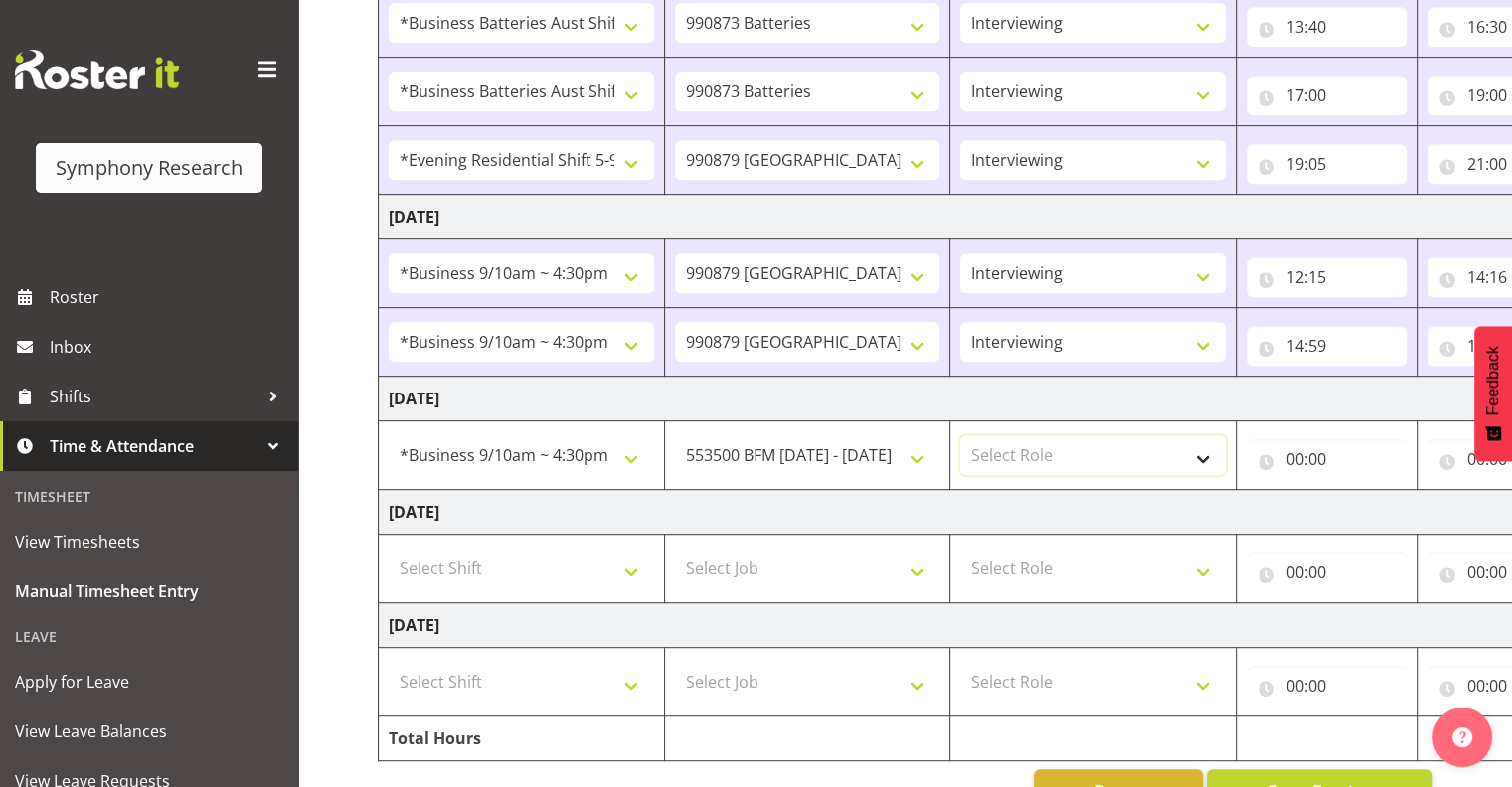 click on "Select Role  Interviewing Briefing" at bounding box center (1092, 455) 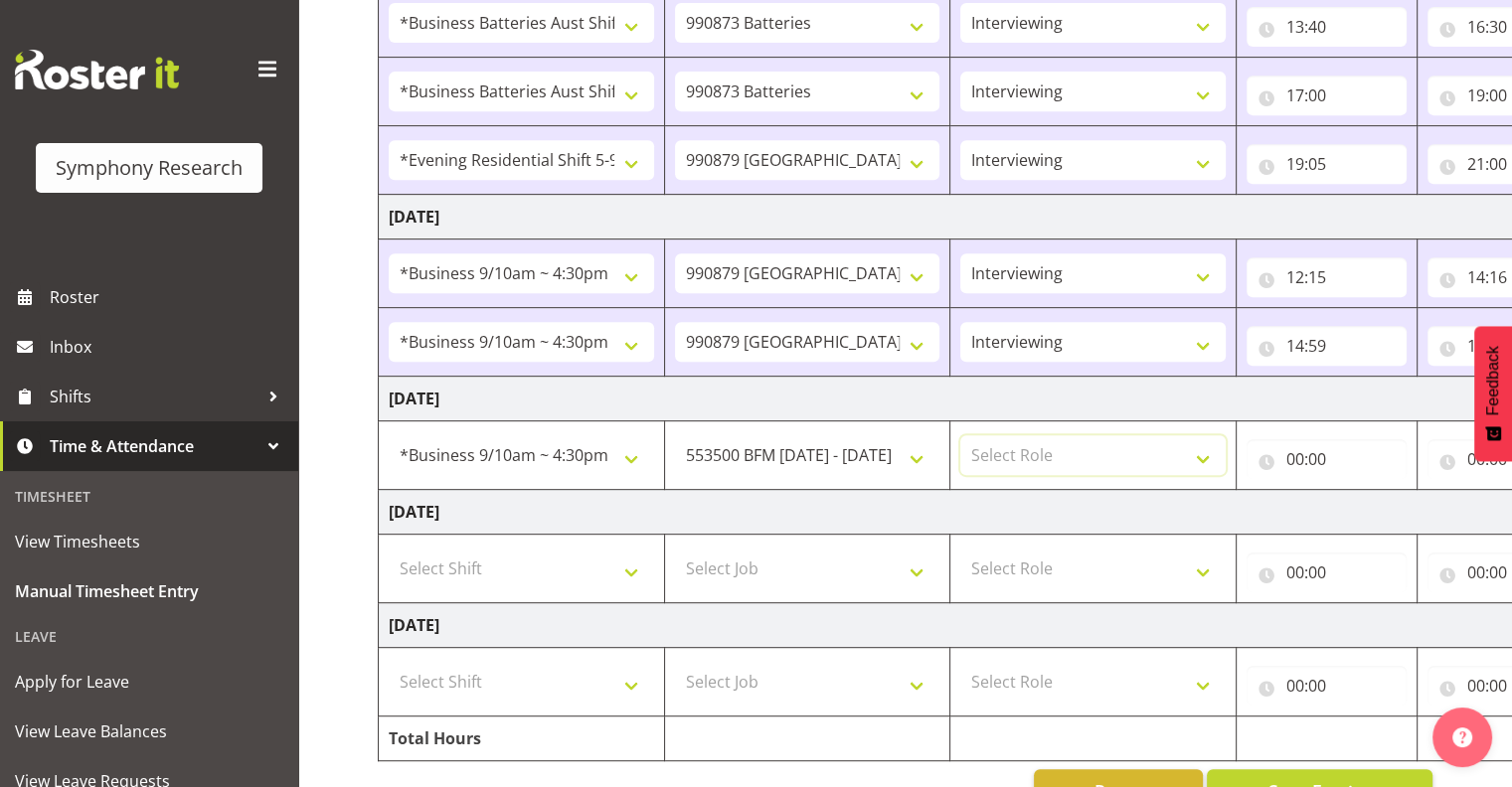 select on "47" 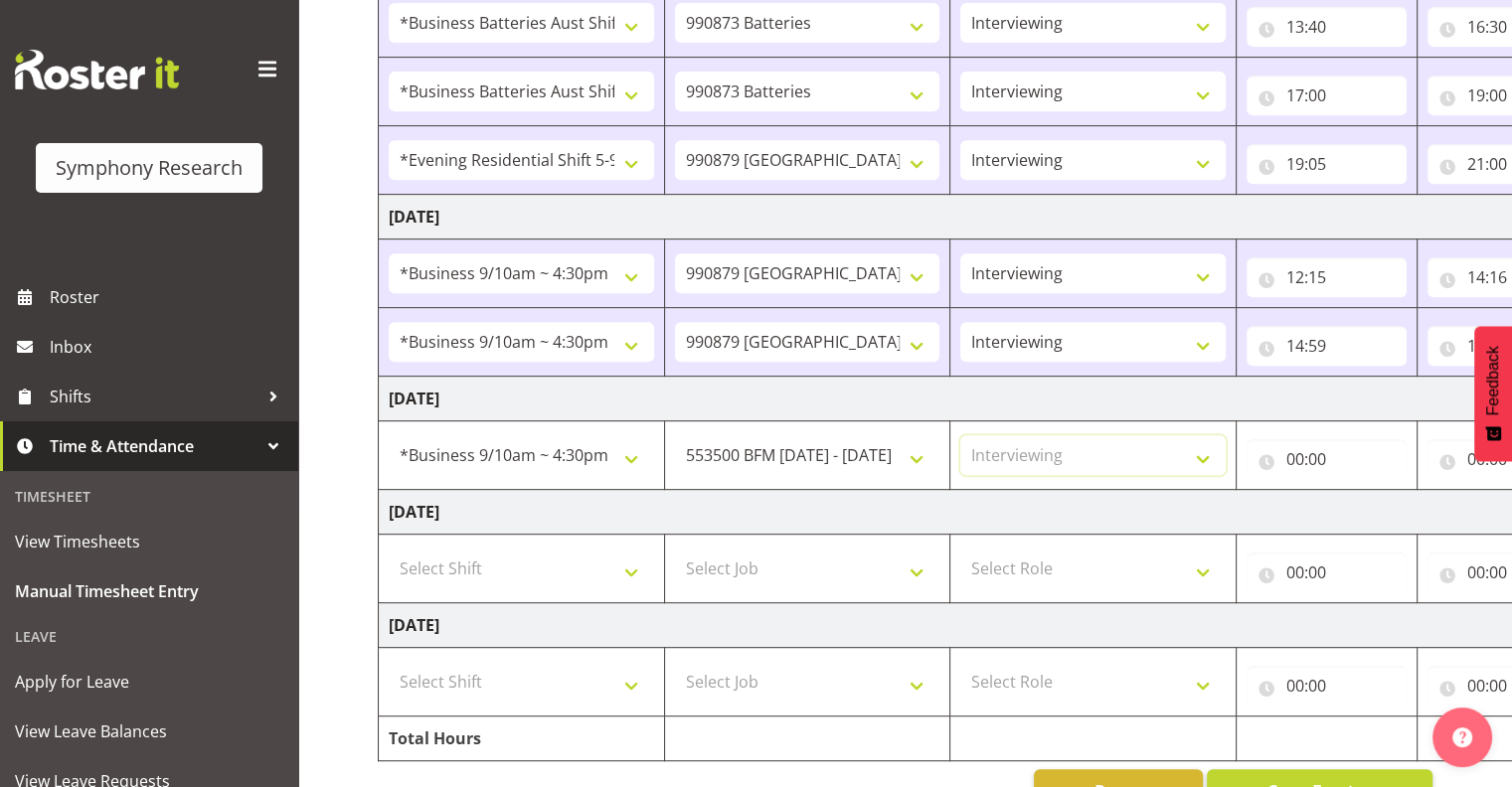 click on "Select Role  Interviewing Briefing" at bounding box center [1092, 455] 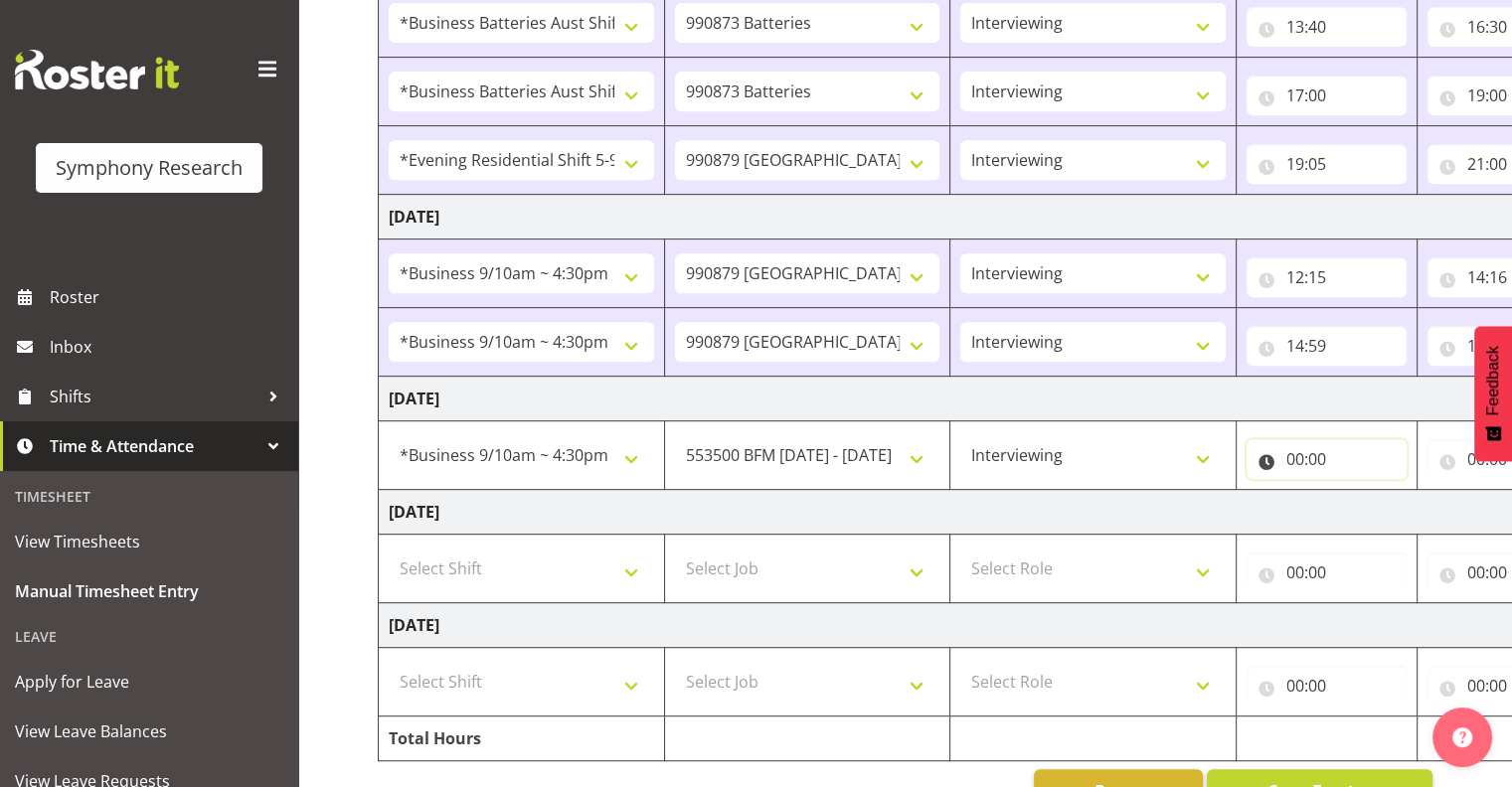 click on "00:00" at bounding box center (1326, 459) 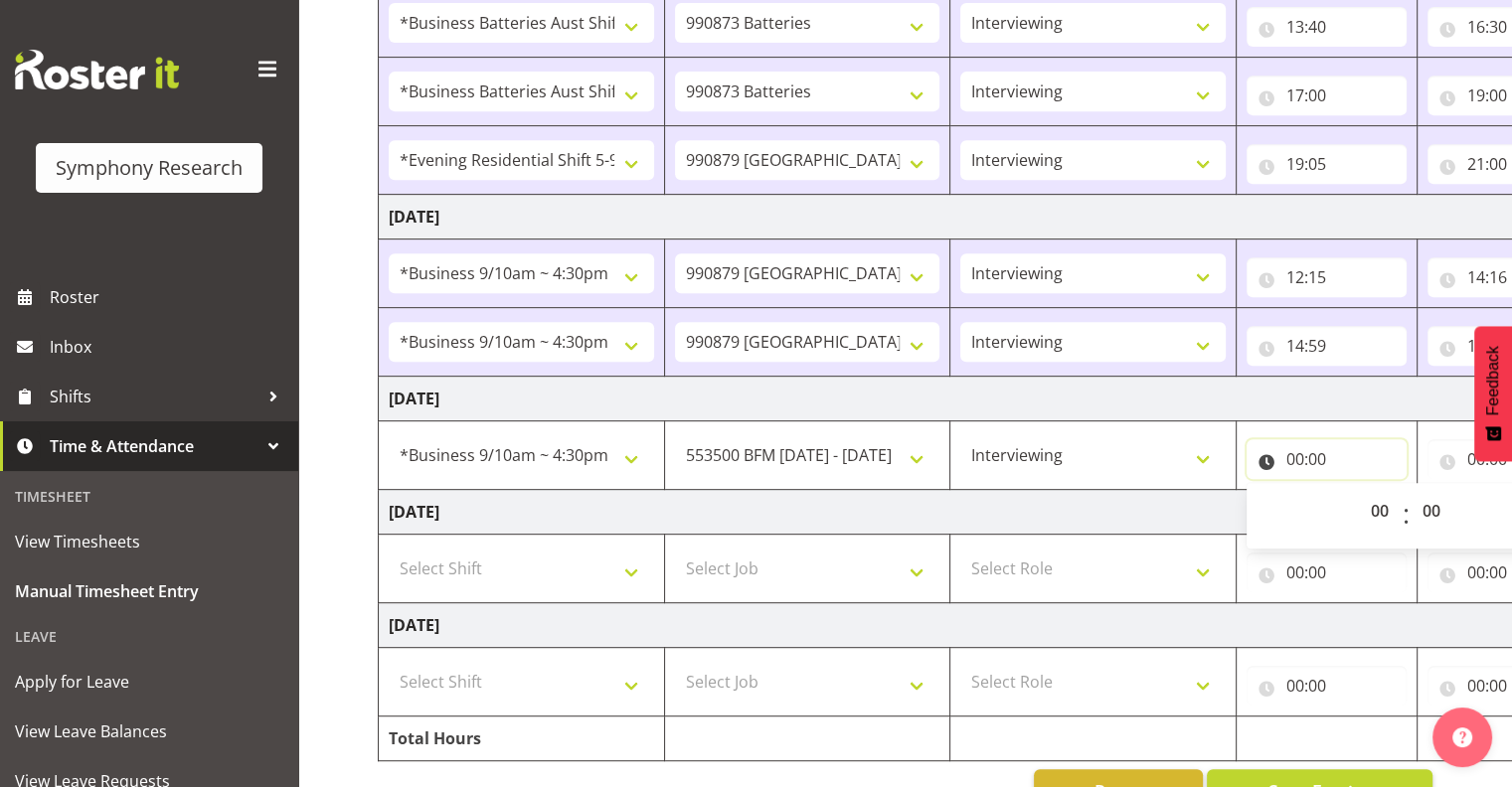 click on "00:00" at bounding box center (1326, 459) 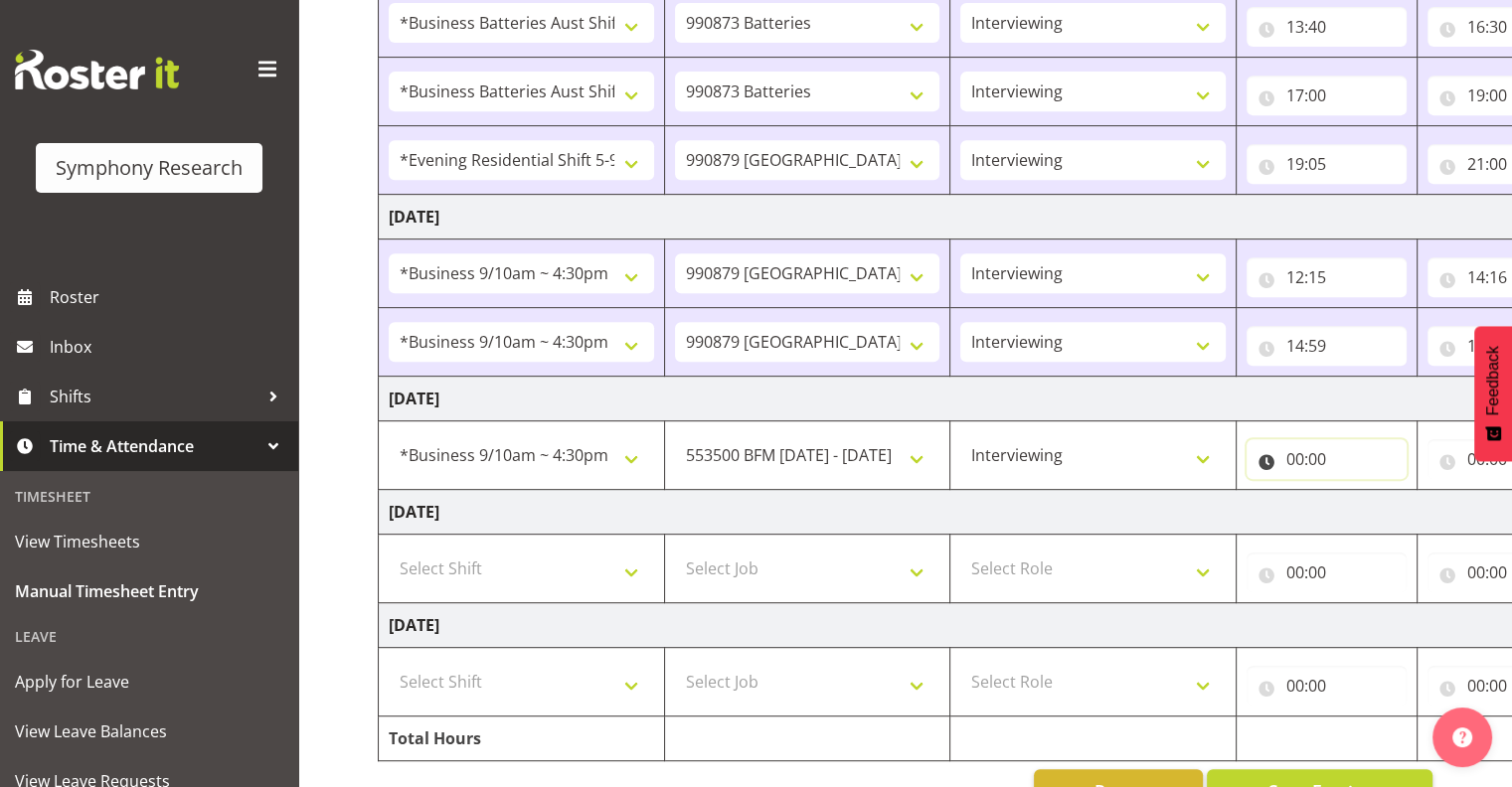 click on "00:00" at bounding box center [1326, 459] 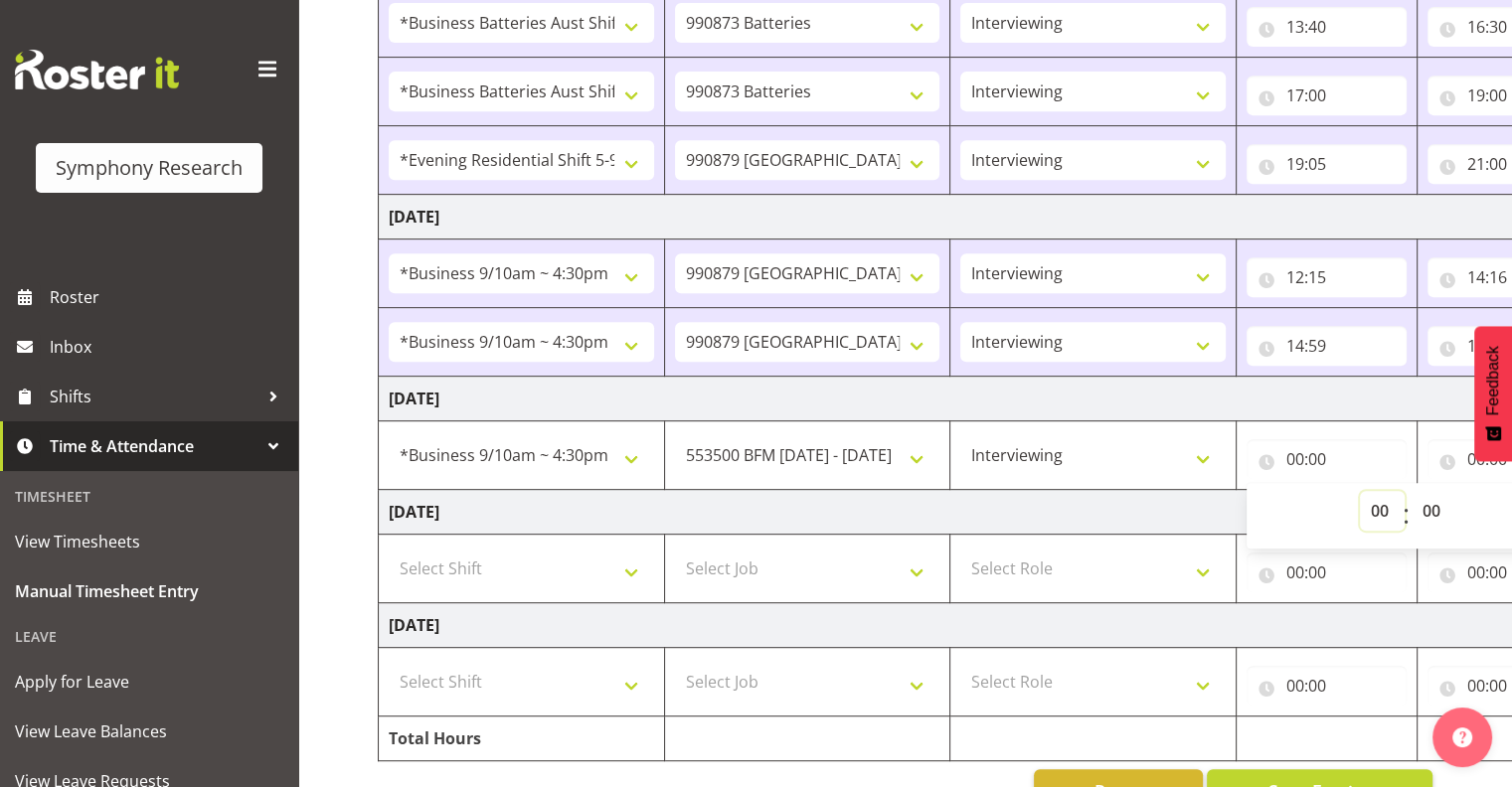 click on "00   01   02   03   04   05   06   07   08   09   10   11   12   13   14   15   16   17   18   19   20   21   22   23" at bounding box center (1382, 511) 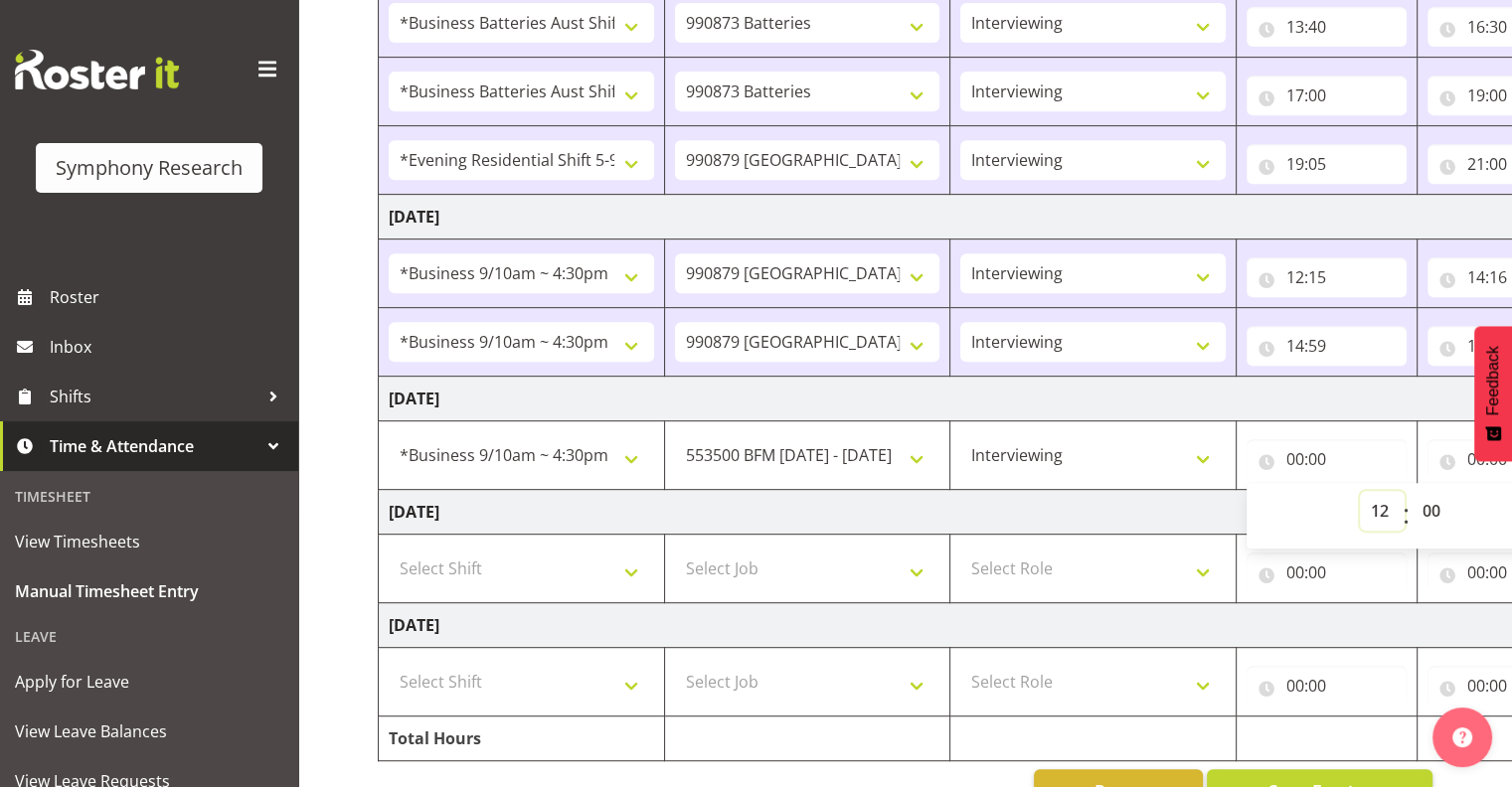 click on "00   01   02   03   04   05   06   07   08   09   10   11   12   13   14   15   16   17   18   19   20   21   22   23" at bounding box center [1382, 511] 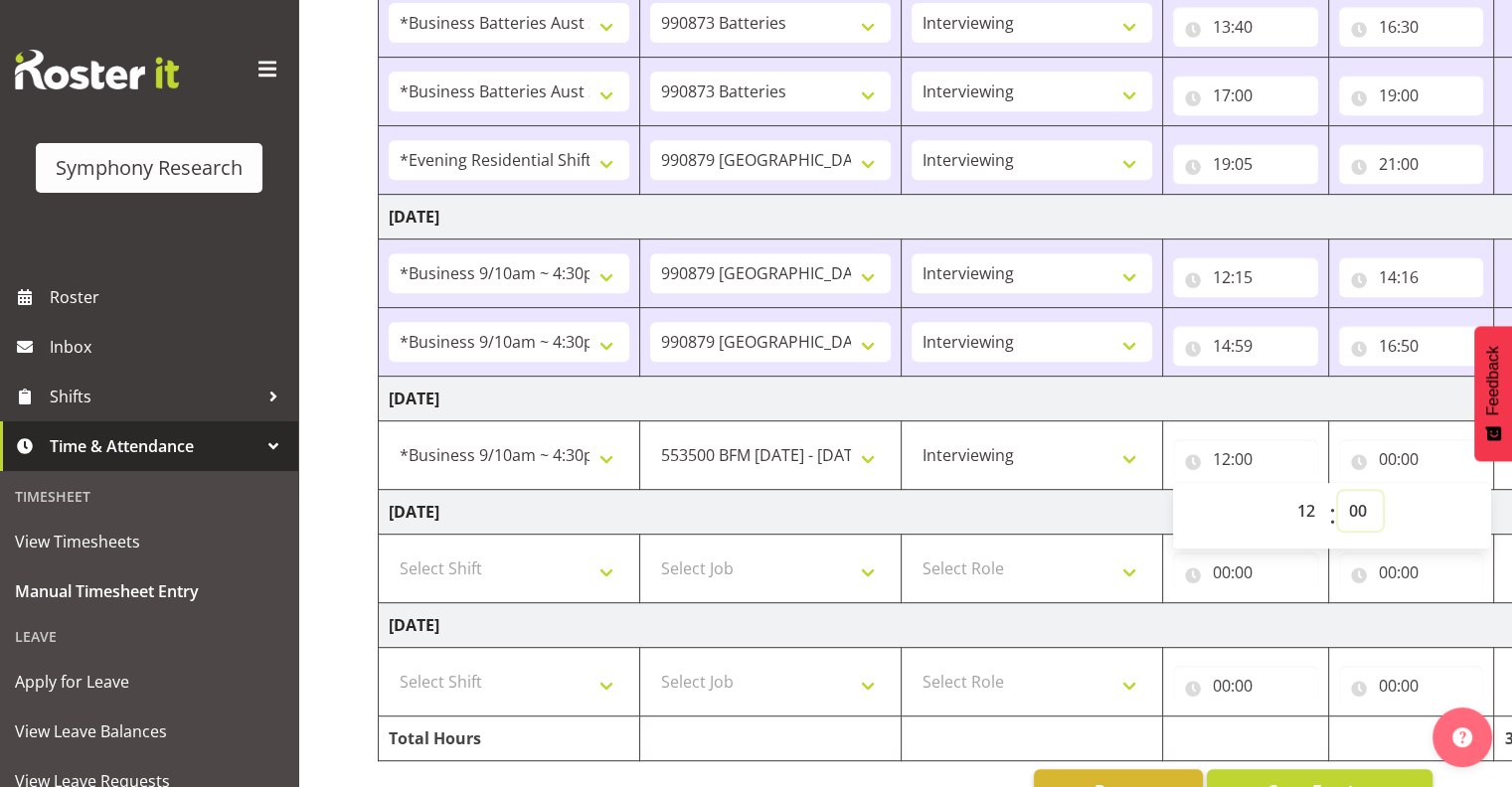 click on "00   01   02   03   04   05   06   07   08   09   10   11   12   13   14   15   16   17   18   19   20   21   22   23   24   25   26   27   28   29   30   31   32   33   34   35   36   37   38   39   40   41   42   43   44   45   46   47   48   49   50   51   52   53   54   55   56   57   58   59" at bounding box center (1360, 511) 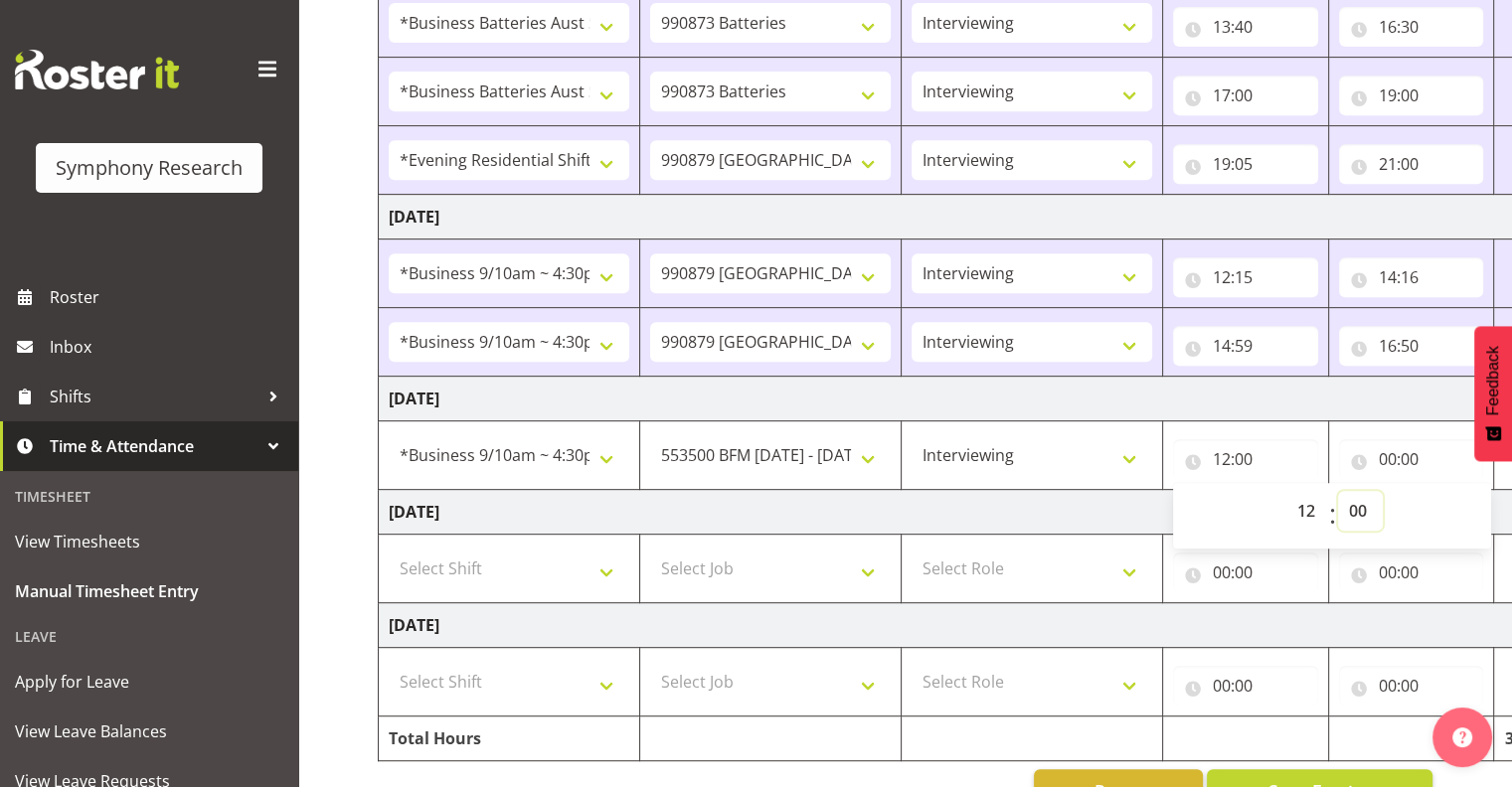 select on "16" 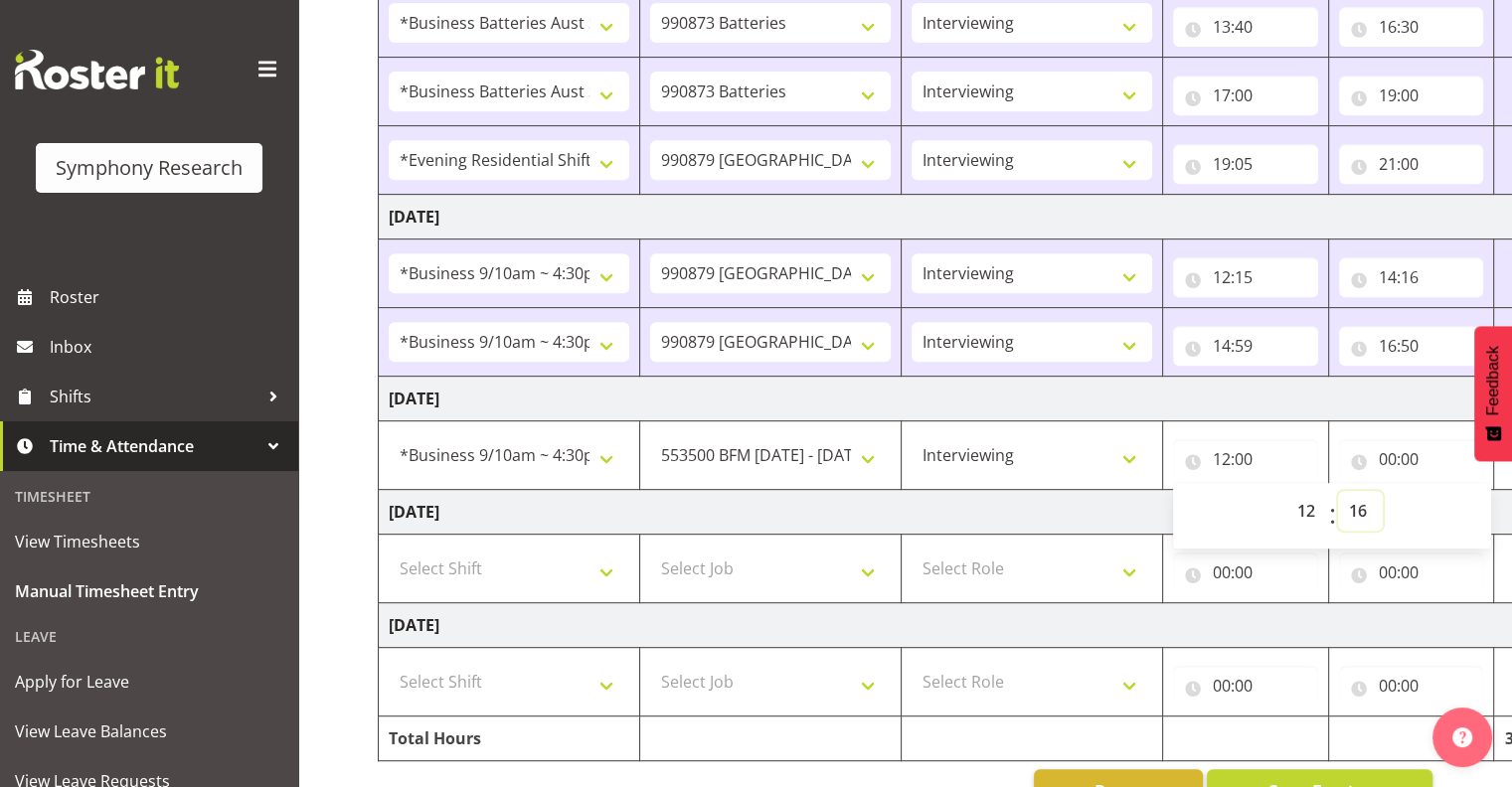 click on "00   01   02   03   04   05   06   07   08   09   10   11   12   13   14   15   16   17   18   19   20   21   22   23   24   25   26   27   28   29   30   31   32   33   34   35   36   37   38   39   40   41   42   43   44   45   46   47   48   49   50   51   52   53   54   55   56   57   58   59" at bounding box center [1360, 511] 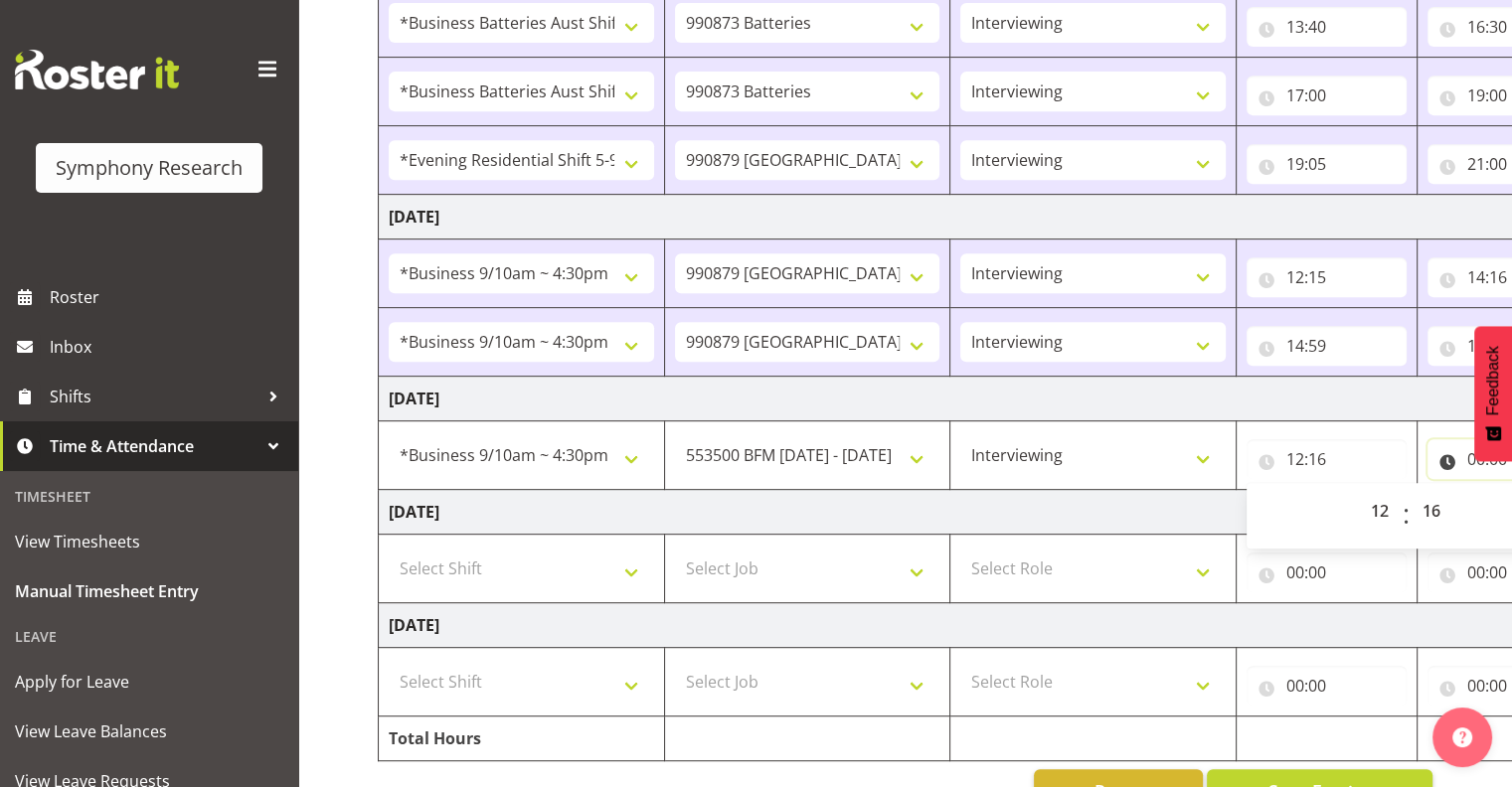 click on "00:00" at bounding box center (1507, 459) 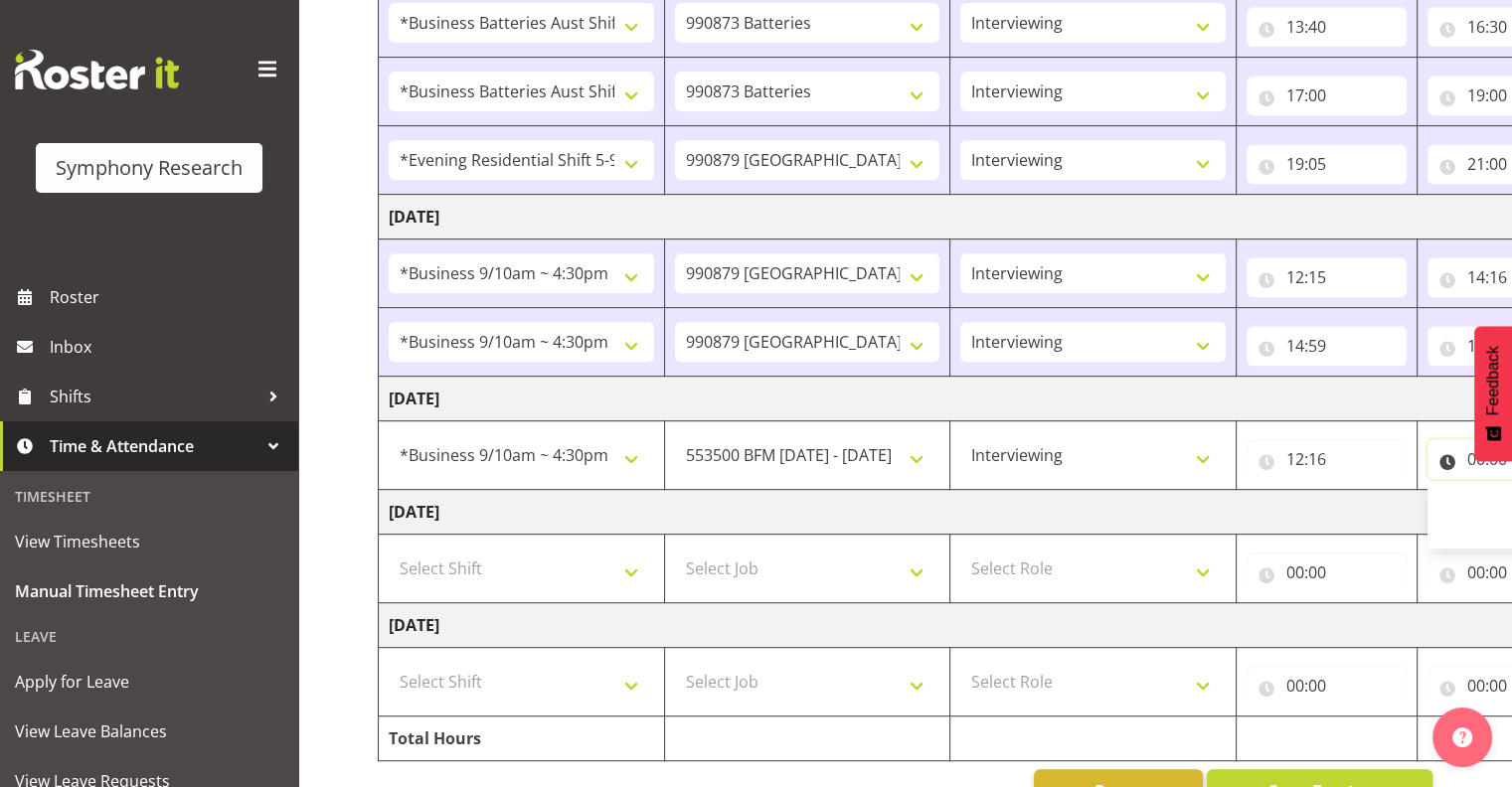 scroll, scrollTop: 921, scrollLeft: 0, axis: vertical 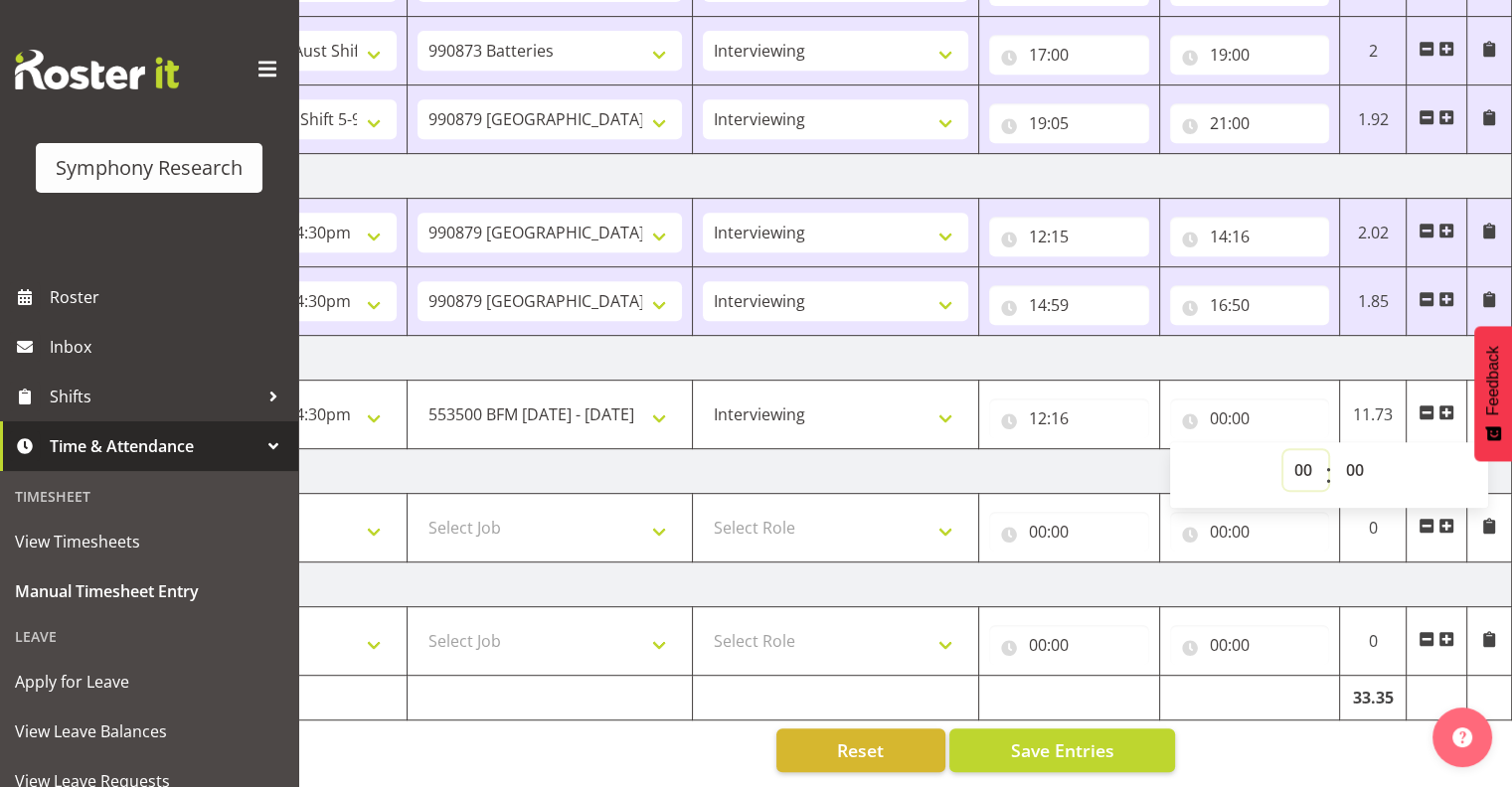 click on "00   01   02   03   04   05   06   07   08   09   10   11   12   13   14   15   16   17   18   19   20   21   22   23" at bounding box center [1305, 470] 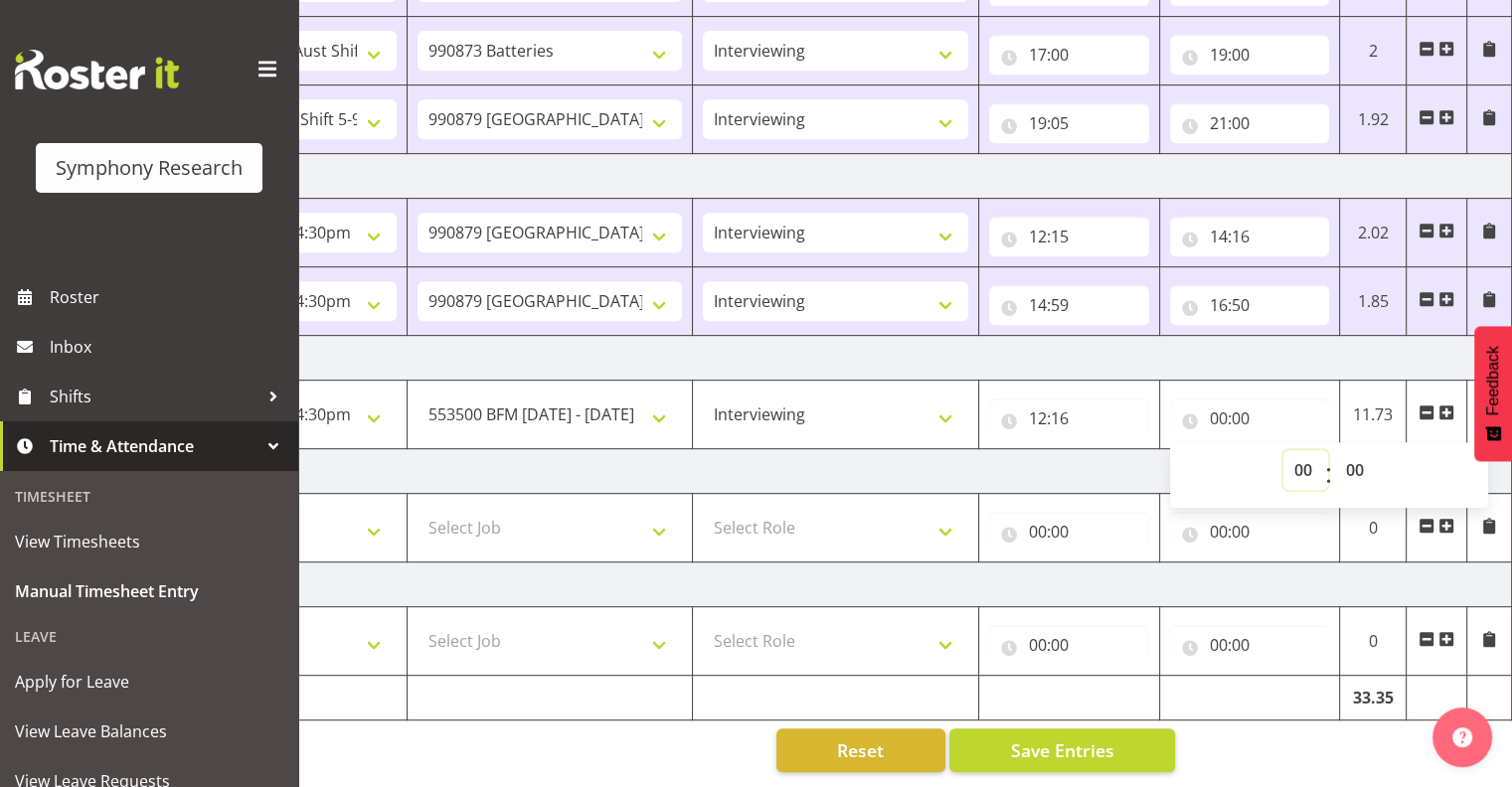 select on "16" 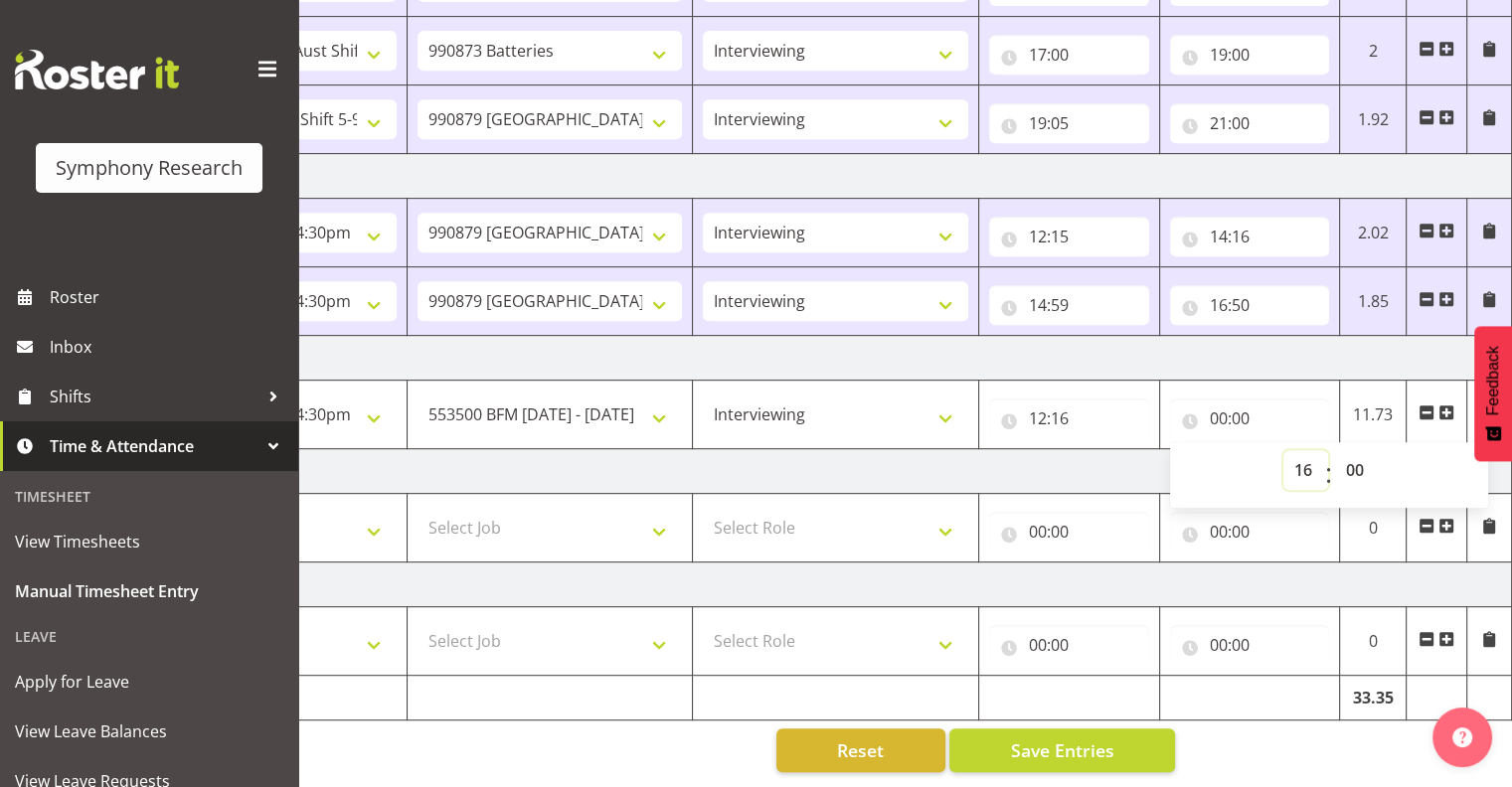 click on "00   01   02   03   04   05   06   07   08   09   10   11   12   13   14   15   16   17   18   19   20   21   22   23" at bounding box center (1305, 470) 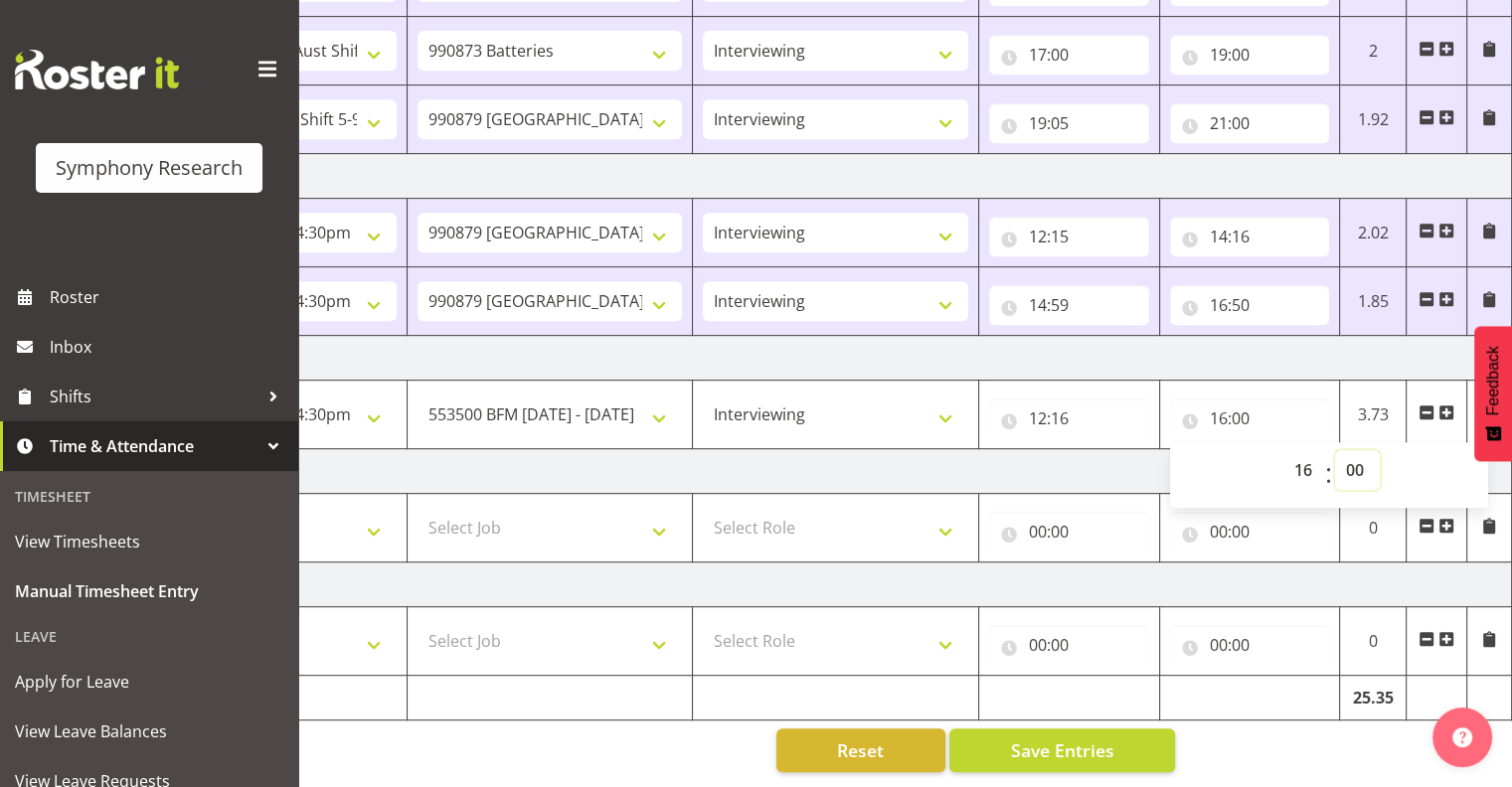 click on "00   01   02   03   04   05   06   07   08   09   10   11   12   13   14   15   16   17   18   19   20   21   22   23   24   25   26   27   28   29   30   31   32   33   34   35   36   37   38   39   40   41   42   43   44   45   46   47   48   49   50   51   52   53   54   55   56   57   58   59" at bounding box center (1357, 470) 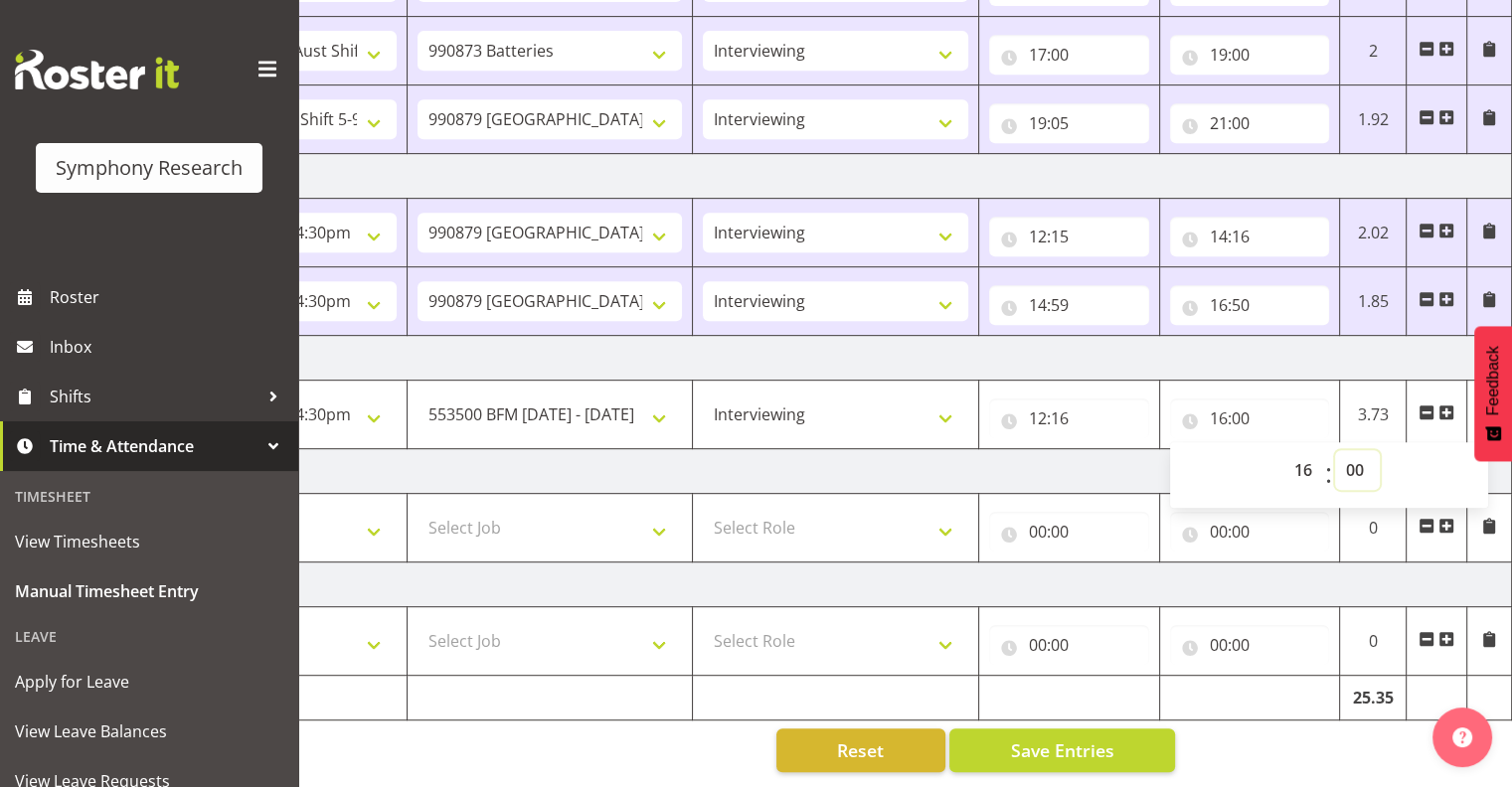 select on "45" 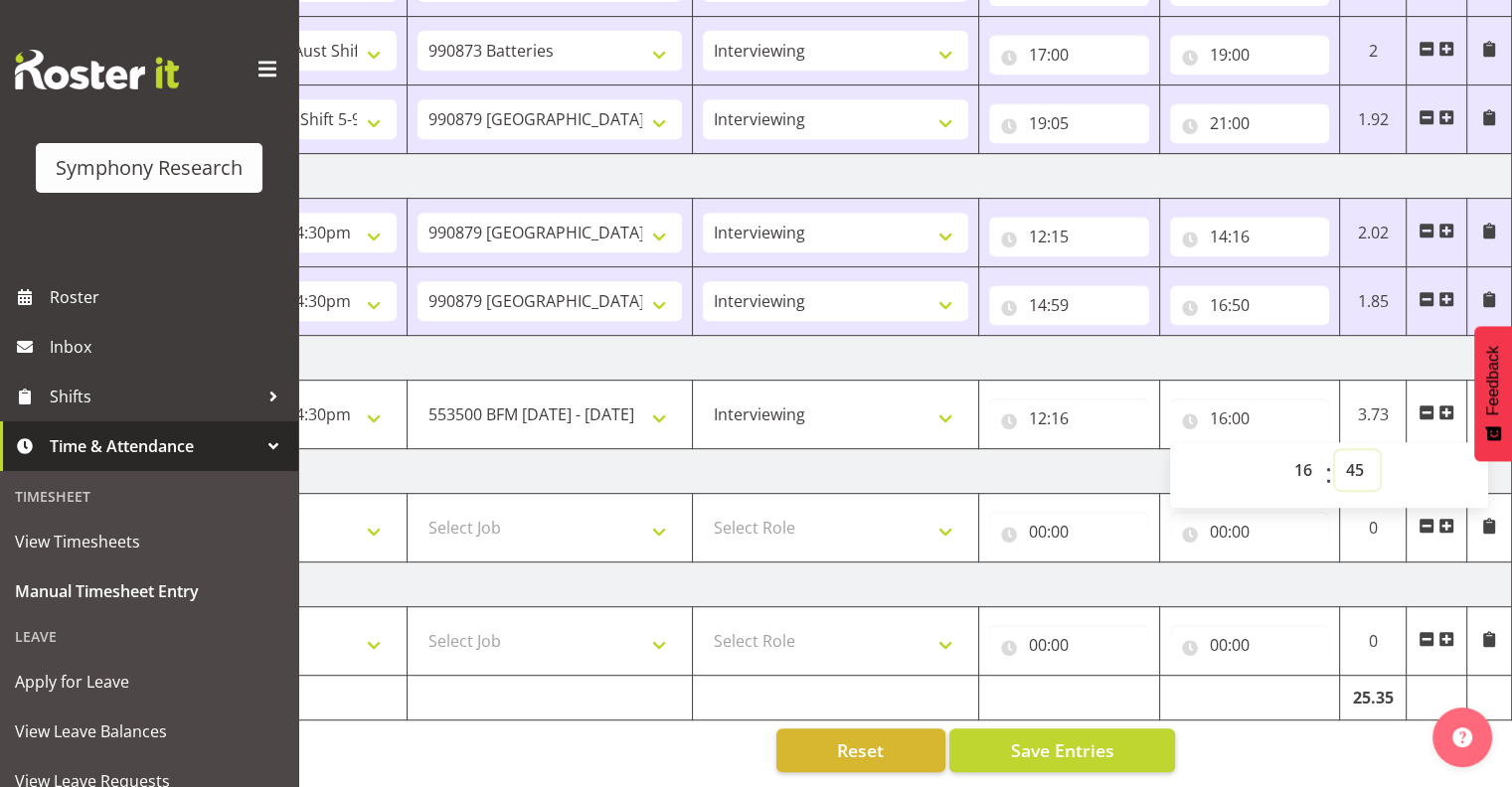 click on "00   01   02   03   04   05   06   07   08   09   10   11   12   13   14   15   16   17   18   19   20   21   22   23   24   25   26   27   28   29   30   31   32   33   34   35   36   37   38   39   40   41   42   43   44   45   46   47   48   49   50   51   52   53   54   55   56   57   58   59" at bounding box center [1357, 470] 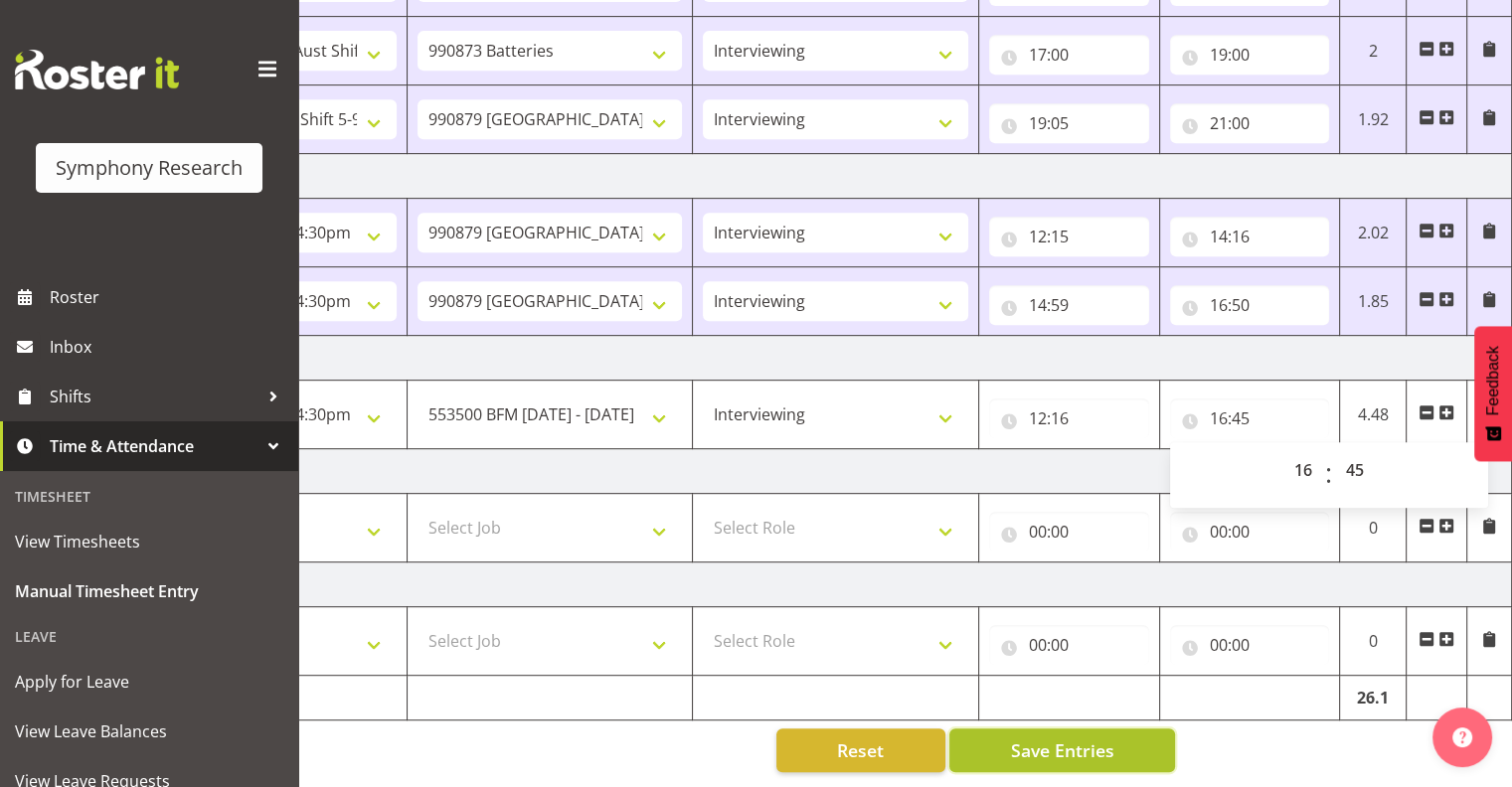click on "Save
Entries" at bounding box center (1062, 750) 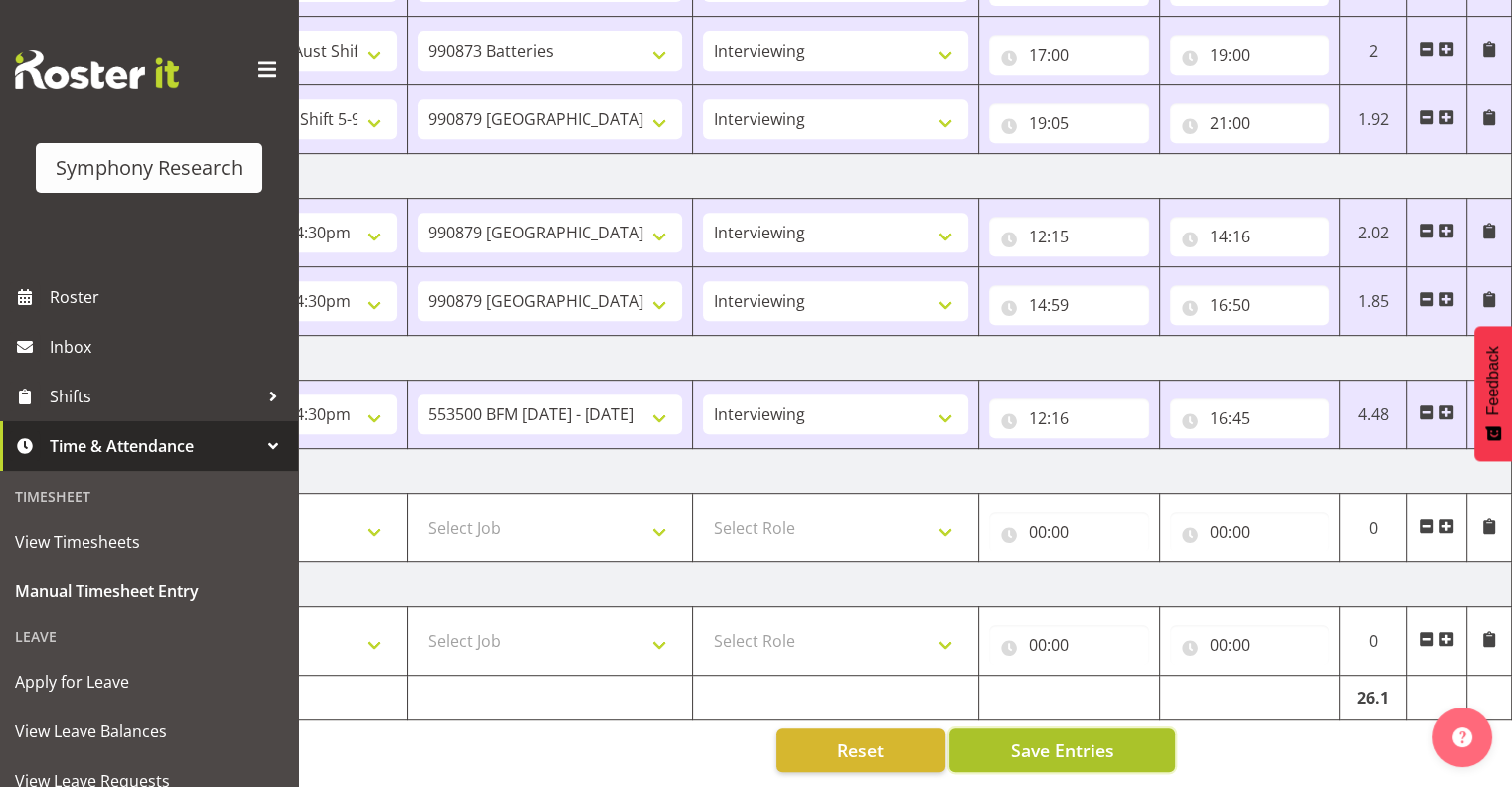 click on "Save
Entries" at bounding box center [1062, 750] 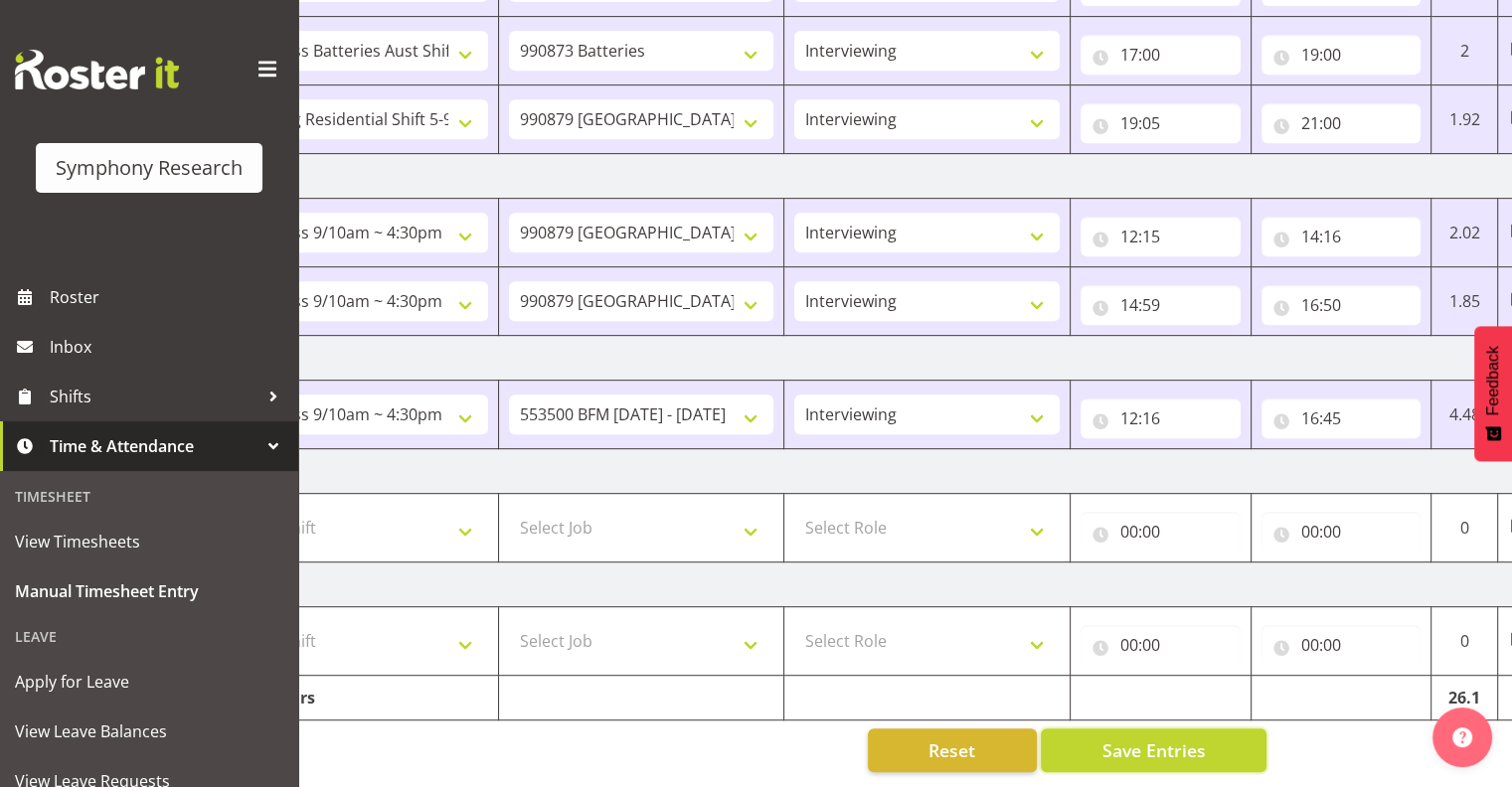 scroll, scrollTop: 0, scrollLeft: 0, axis: both 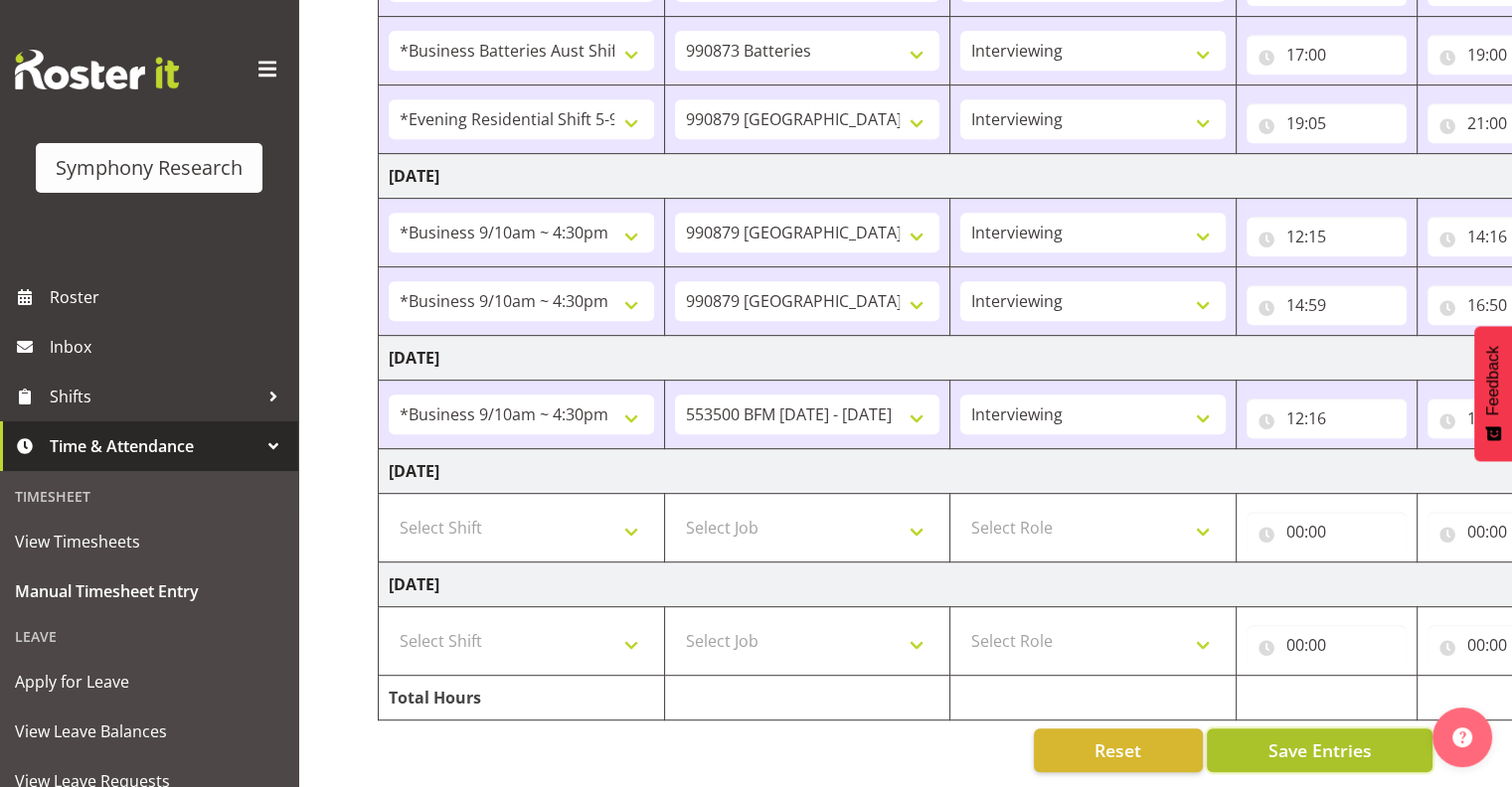 click on "Save
Entries" at bounding box center (1319, 750) 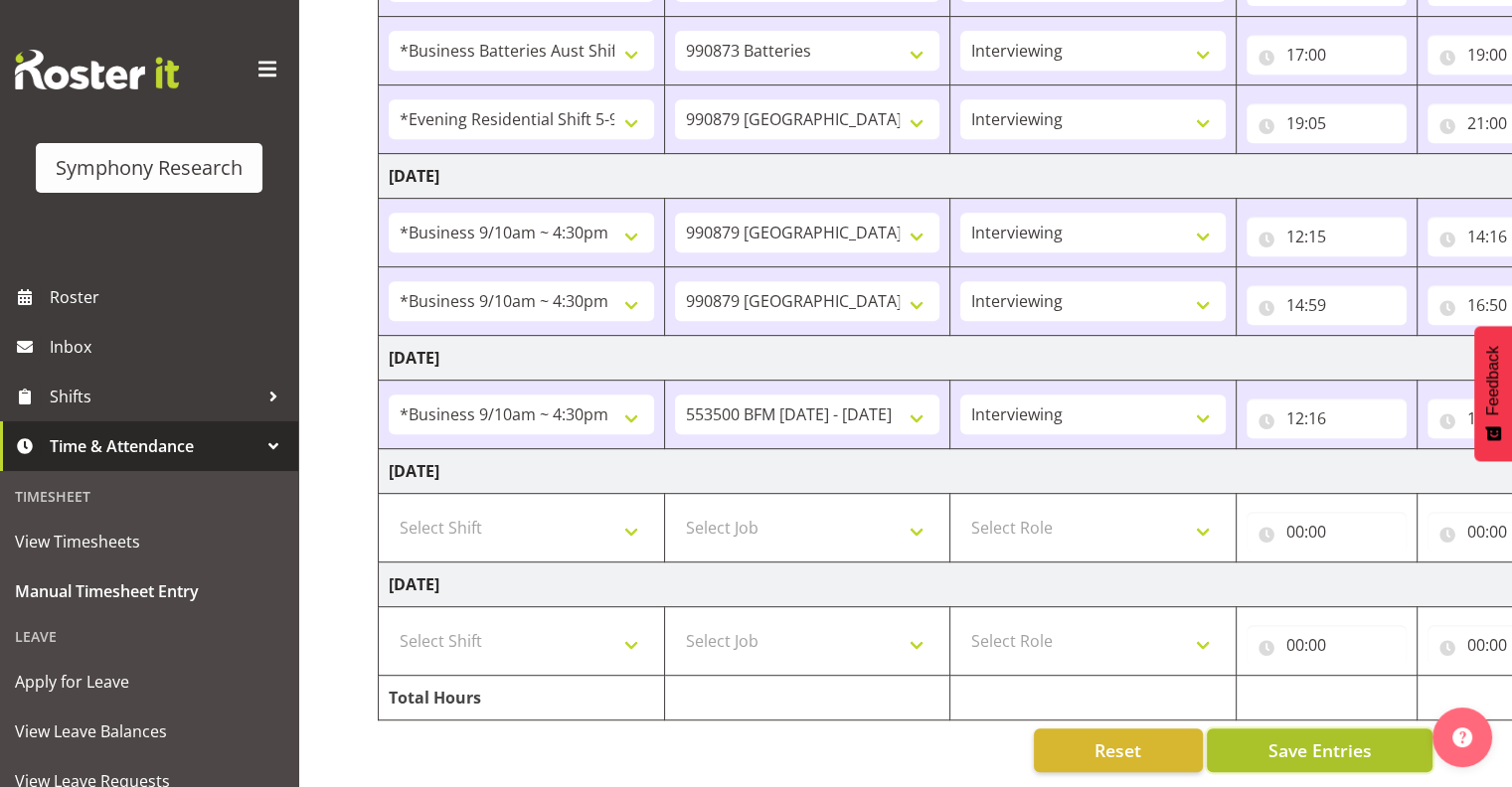 click on "Save
Entries" at bounding box center [1319, 750] 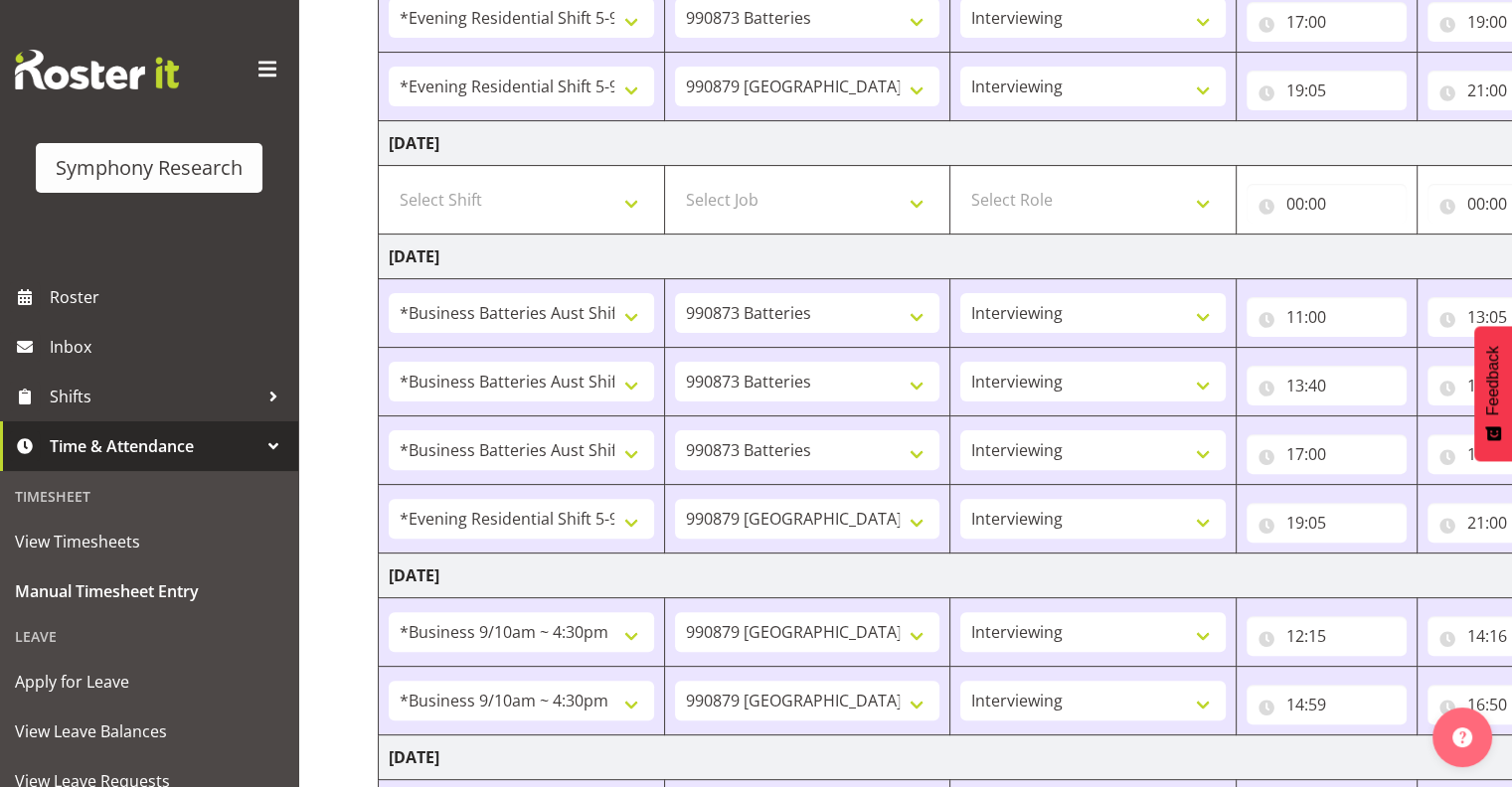 scroll, scrollTop: 921, scrollLeft: 0, axis: vertical 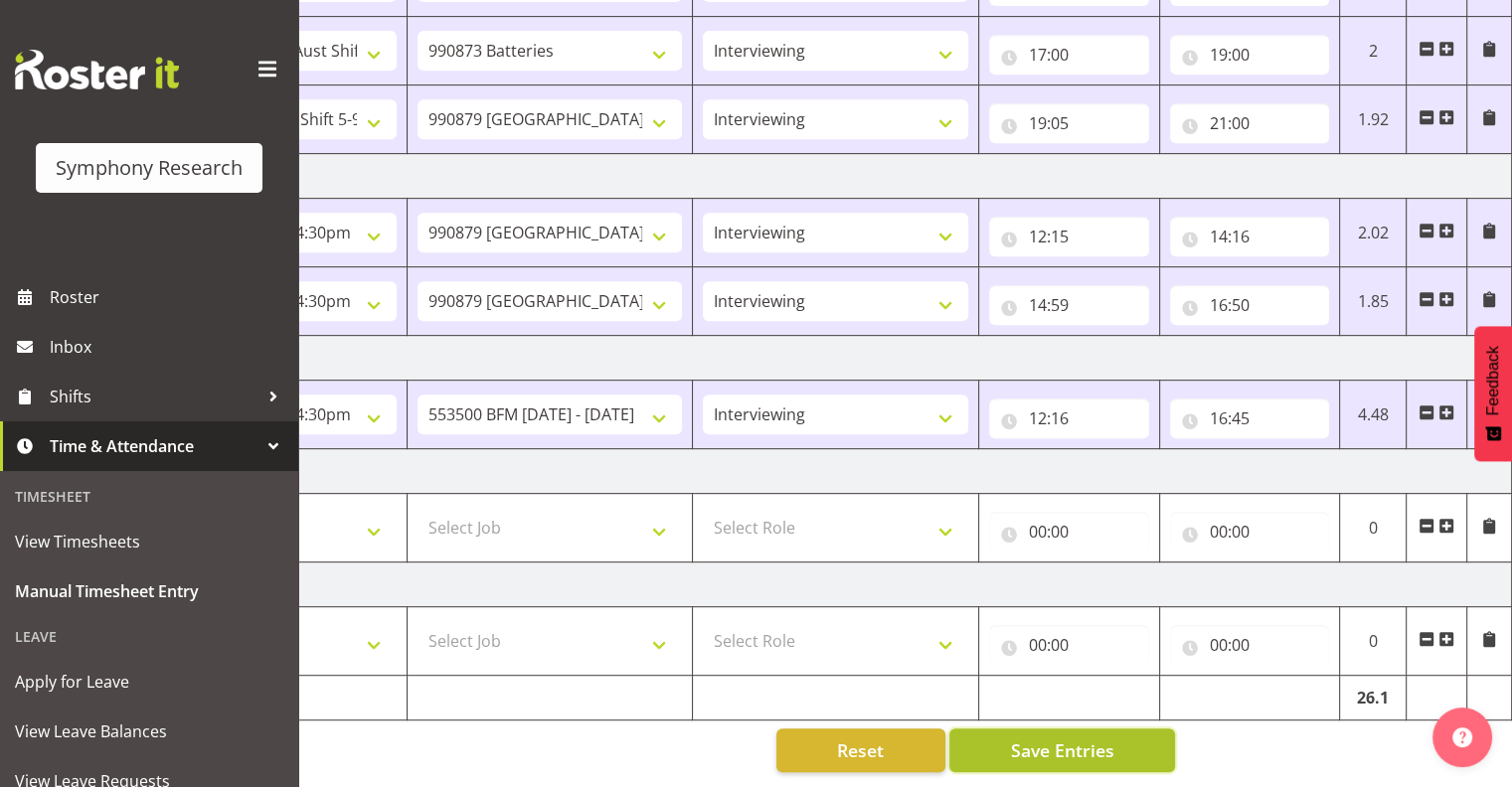 click on "Save
Entries" at bounding box center (1062, 750) 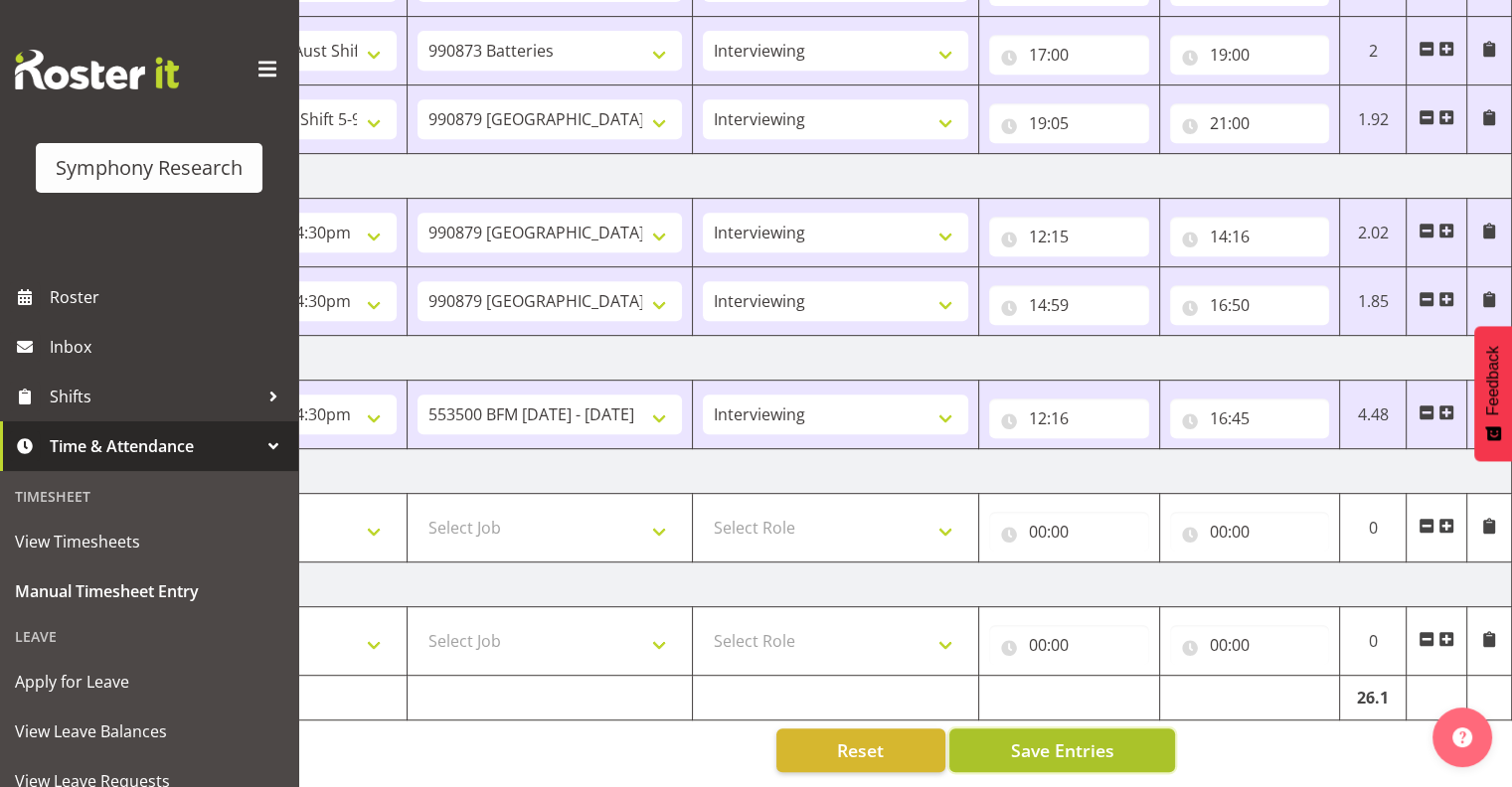 drag, startPoint x: 1063, startPoint y: 743, endPoint x: 1172, endPoint y: 751, distance: 109.29318 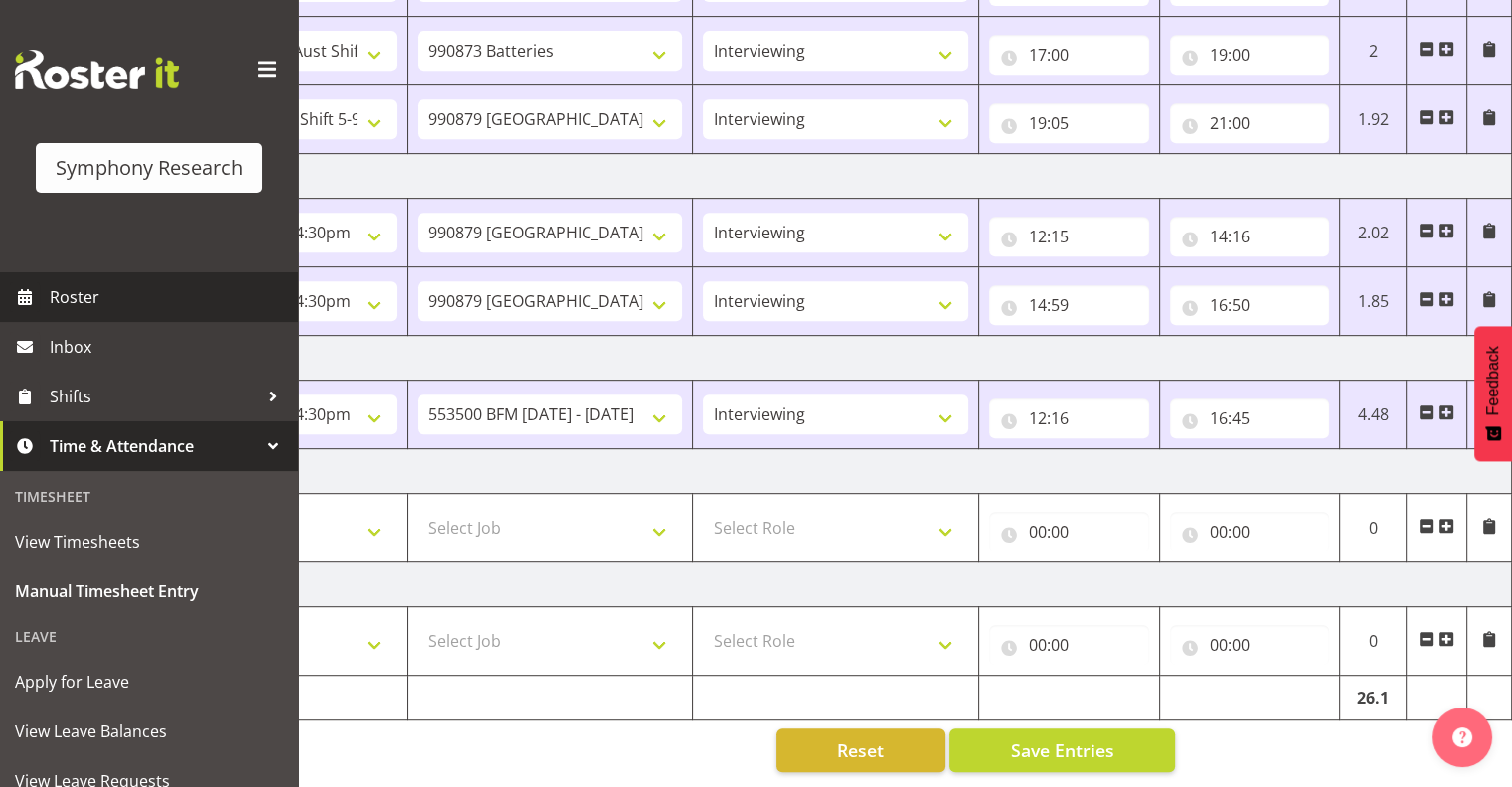 click on "Roster" at bounding box center [169, 297] 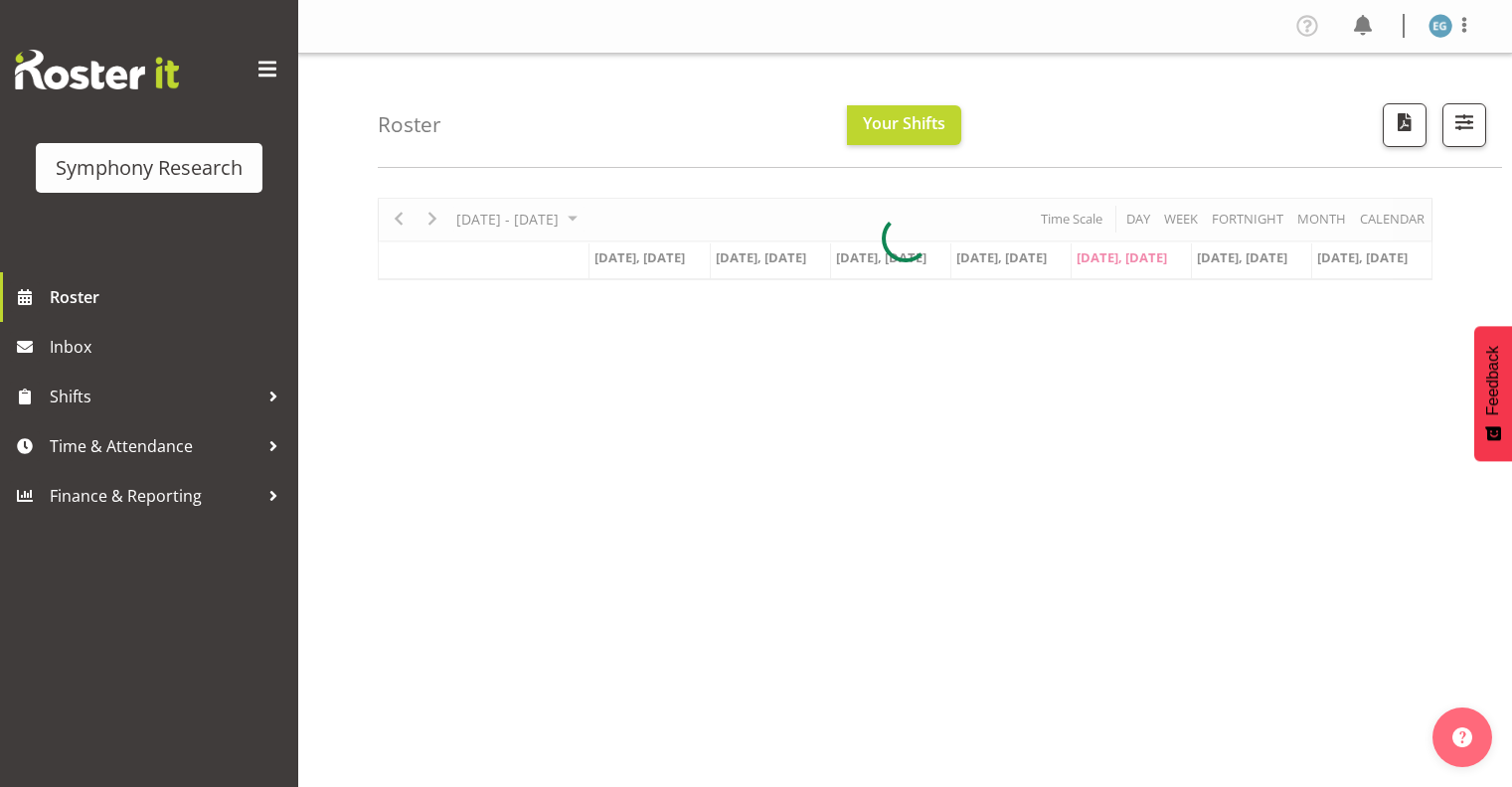 scroll, scrollTop: 0, scrollLeft: 0, axis: both 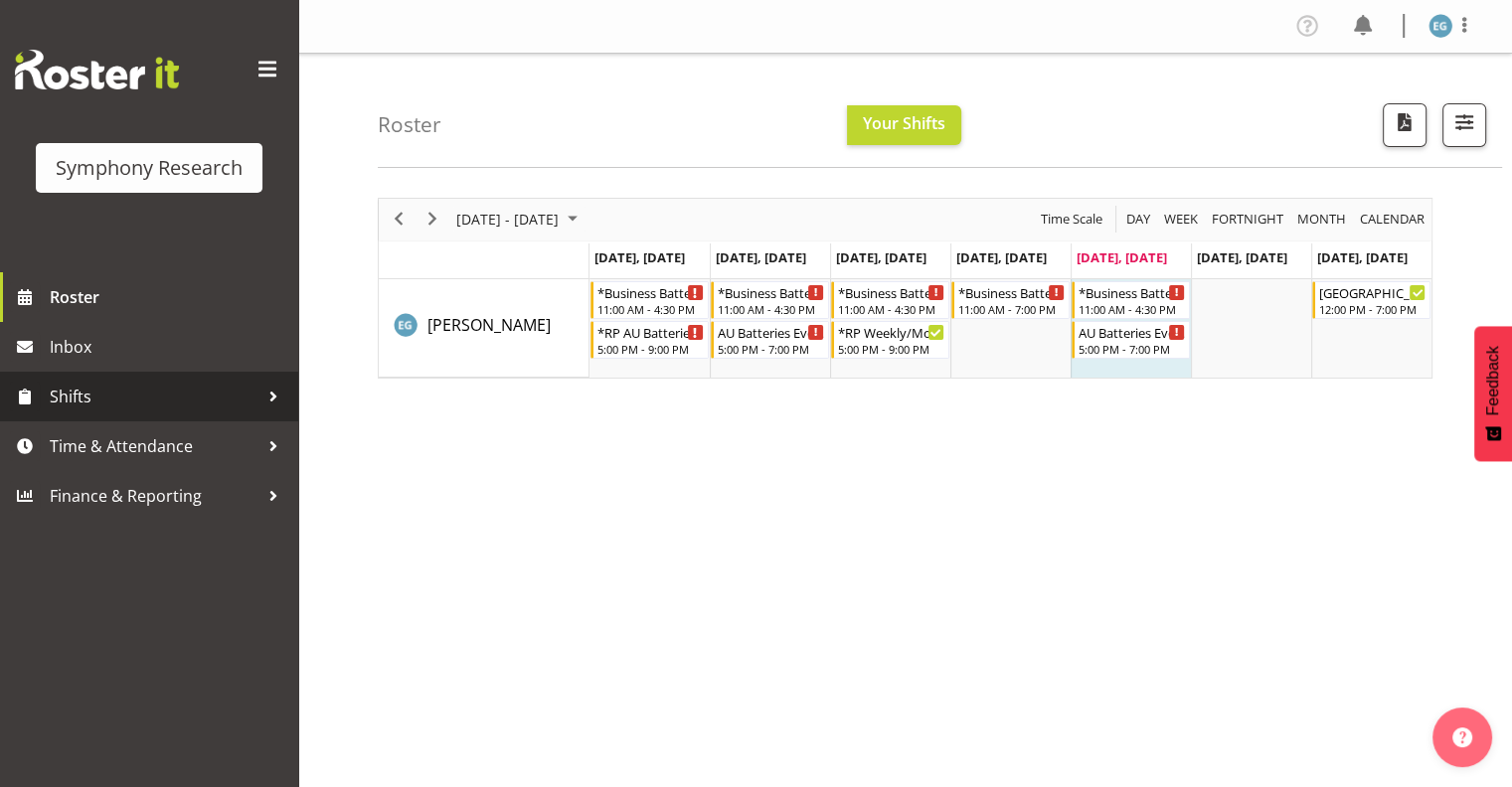 click on "Shifts" at bounding box center (154, 396) 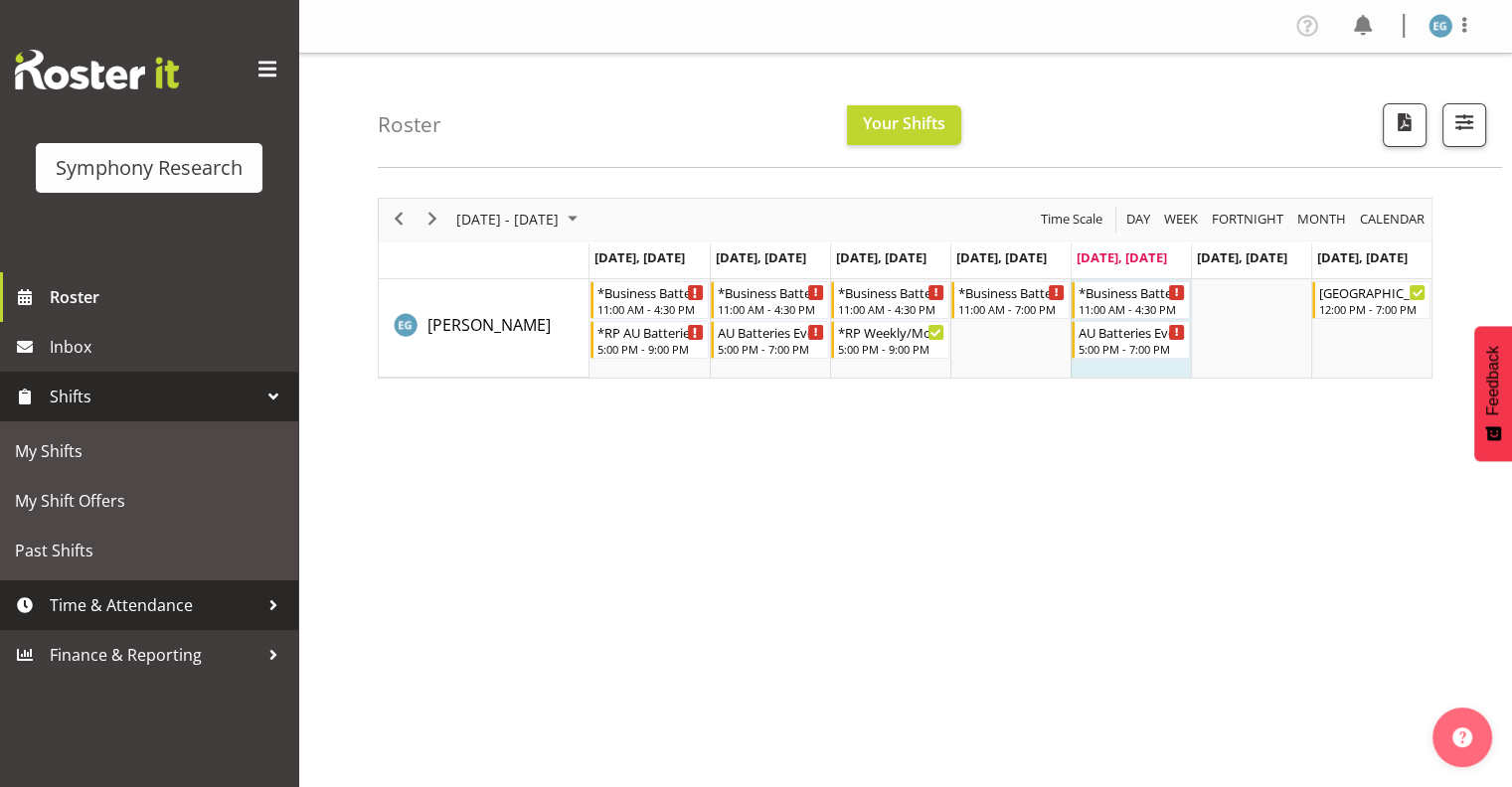 click on "Time & Attendance" at bounding box center [154, 605] 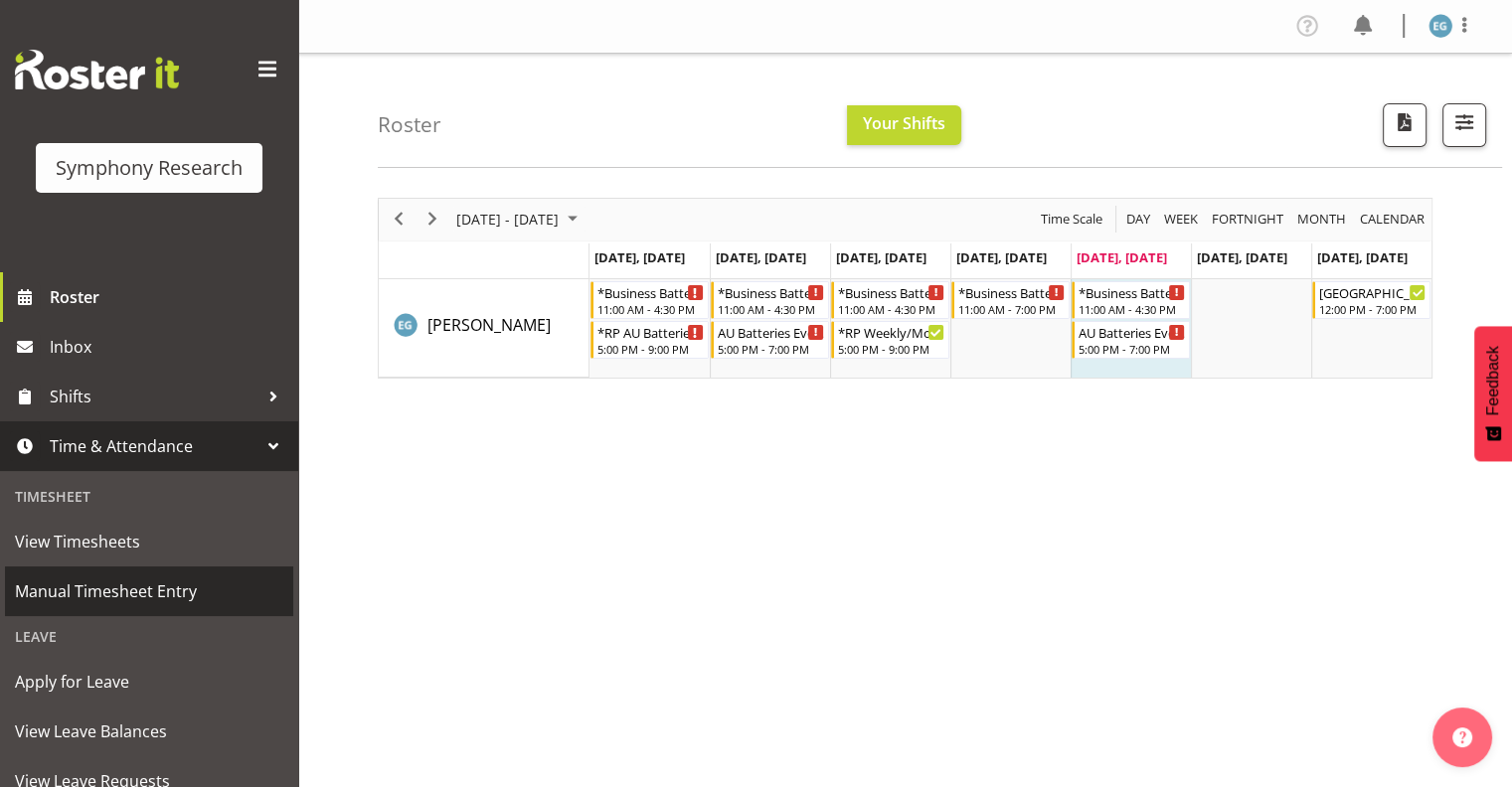 click on "Manual Timesheet Entry" at bounding box center [149, 591] 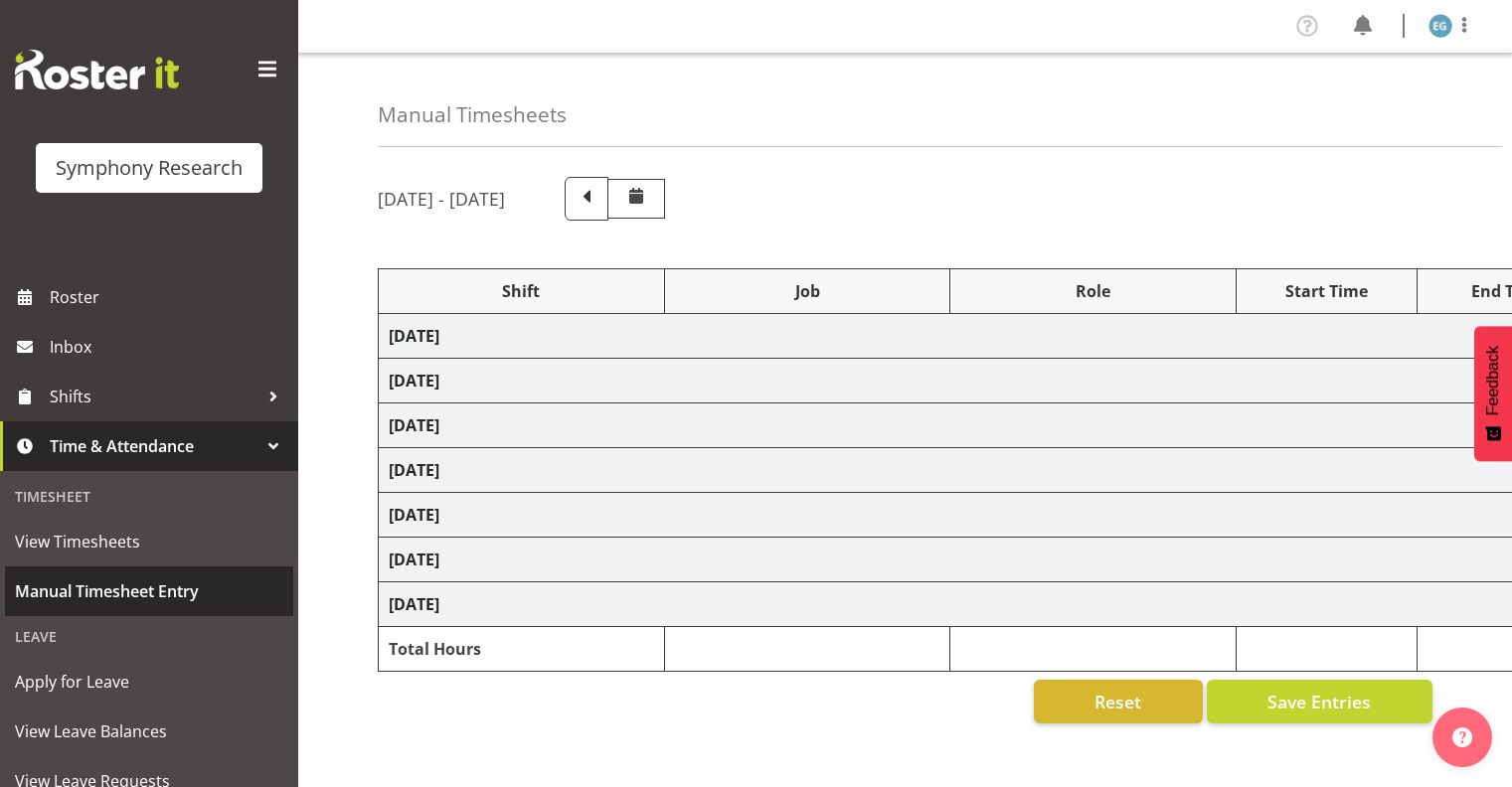 scroll, scrollTop: 0, scrollLeft: 0, axis: both 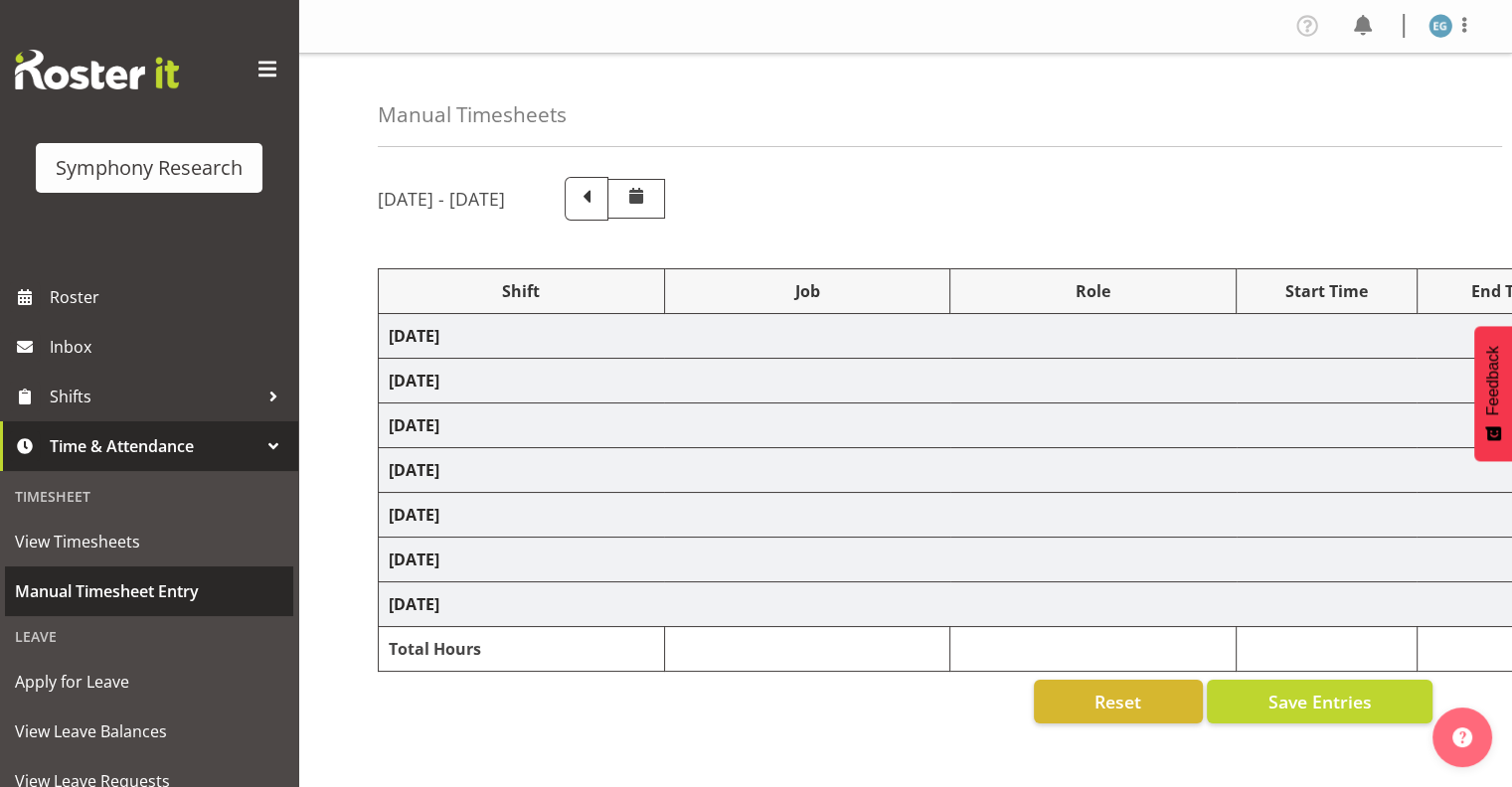 select on "19608" 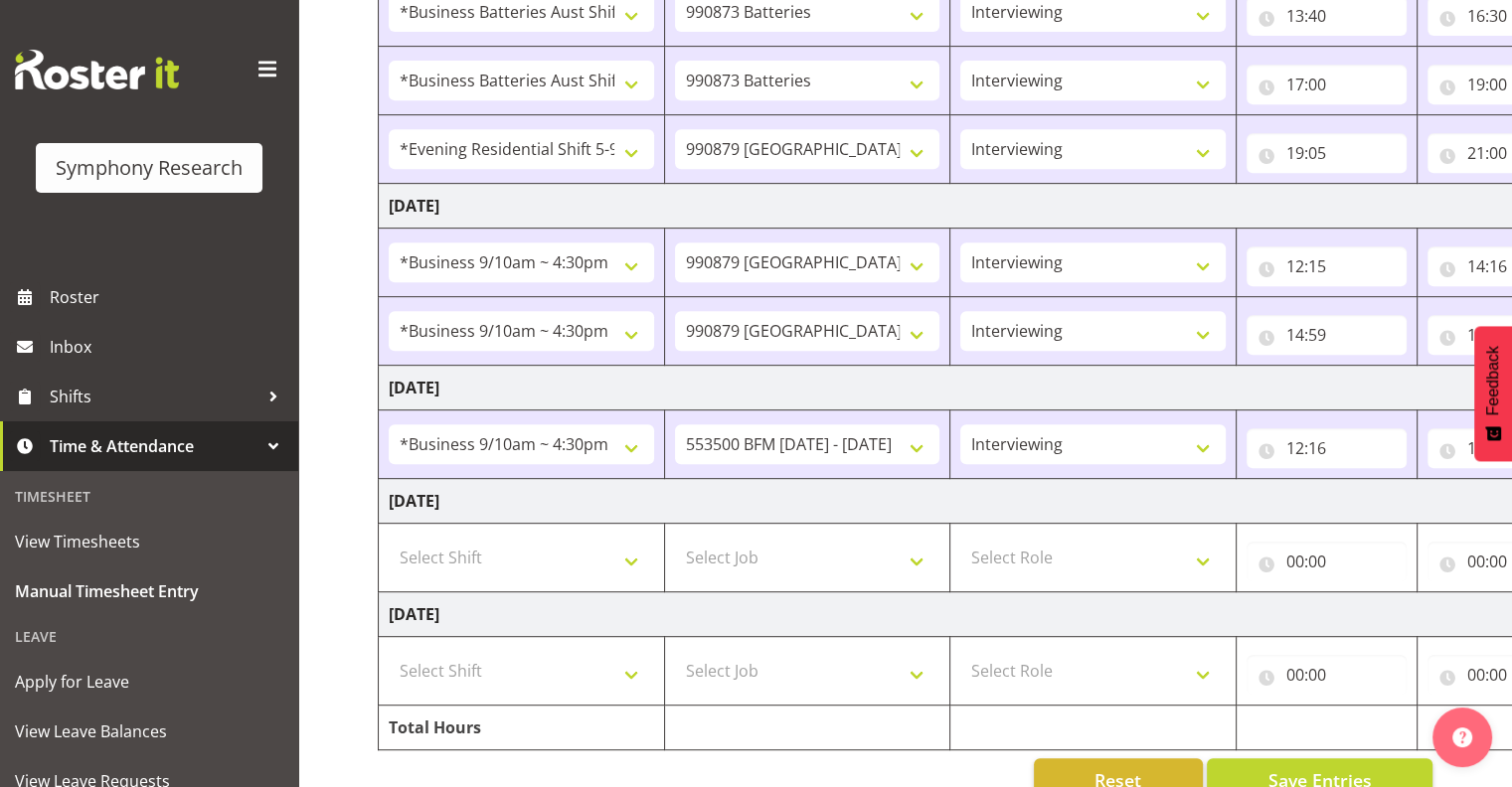 scroll, scrollTop: 921, scrollLeft: 0, axis: vertical 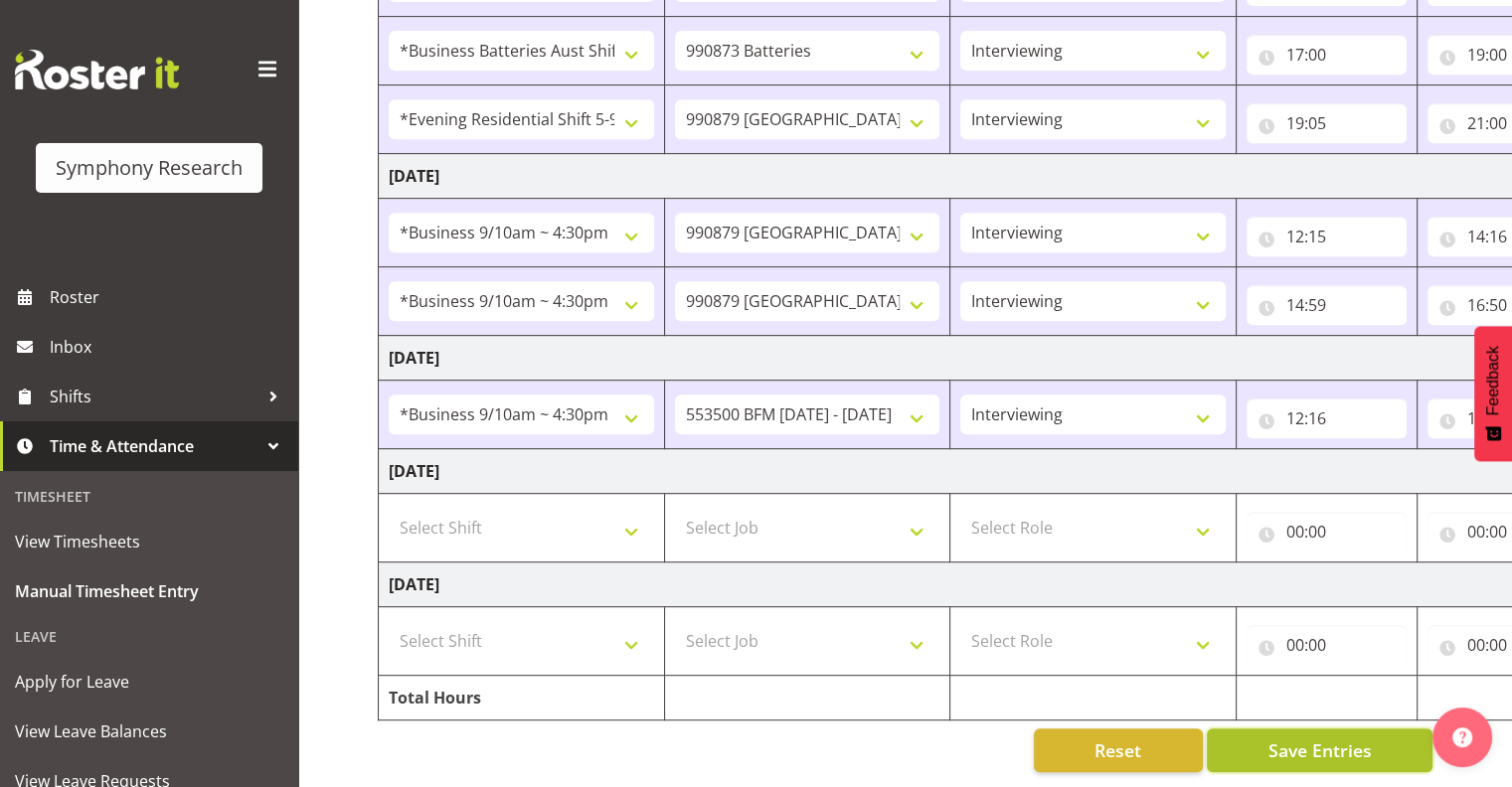 click on "Save
Entries" at bounding box center [1319, 750] 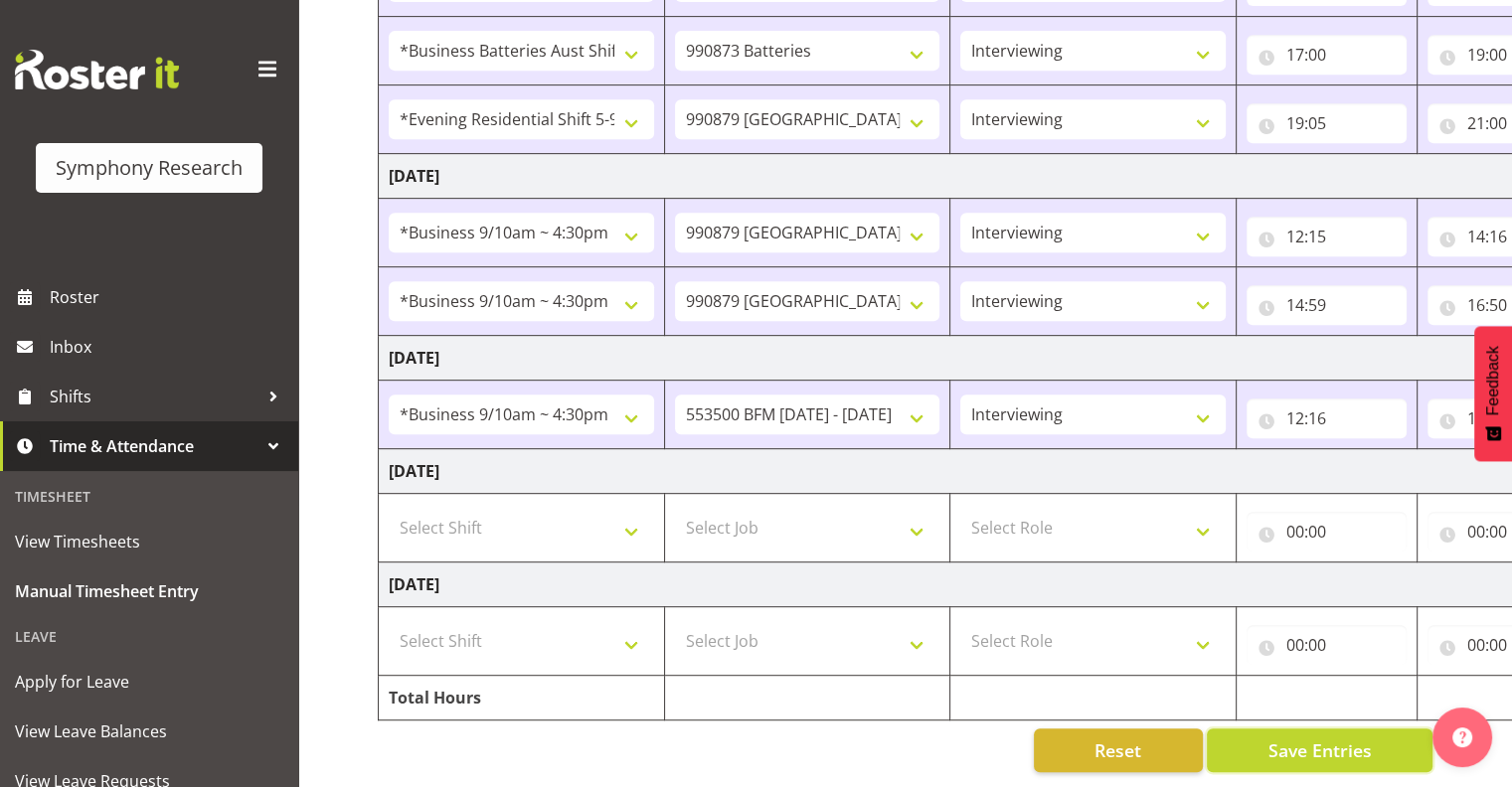 scroll, scrollTop: 0, scrollLeft: 257, axis: horizontal 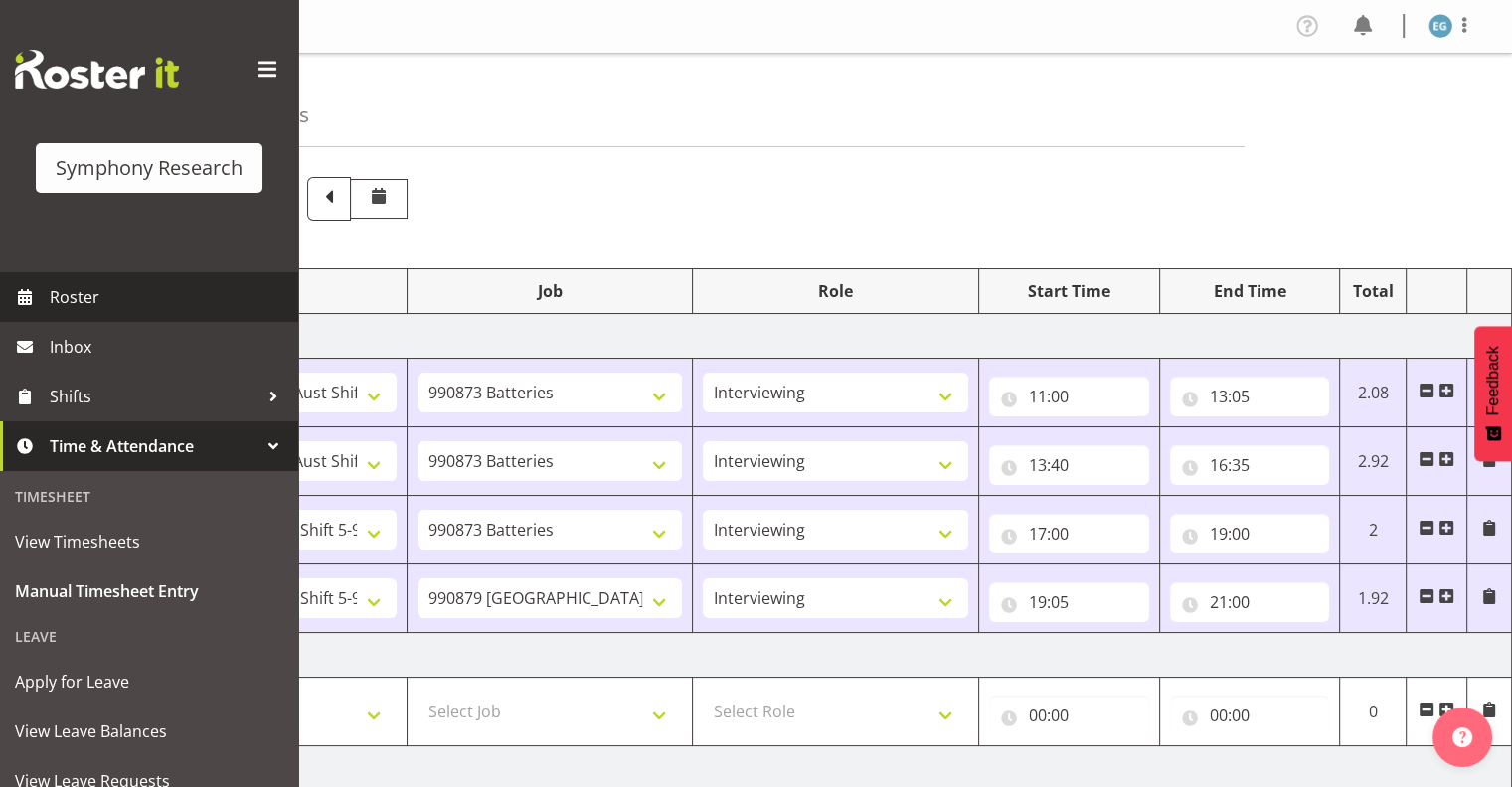 click on "Roster" at bounding box center [169, 297] 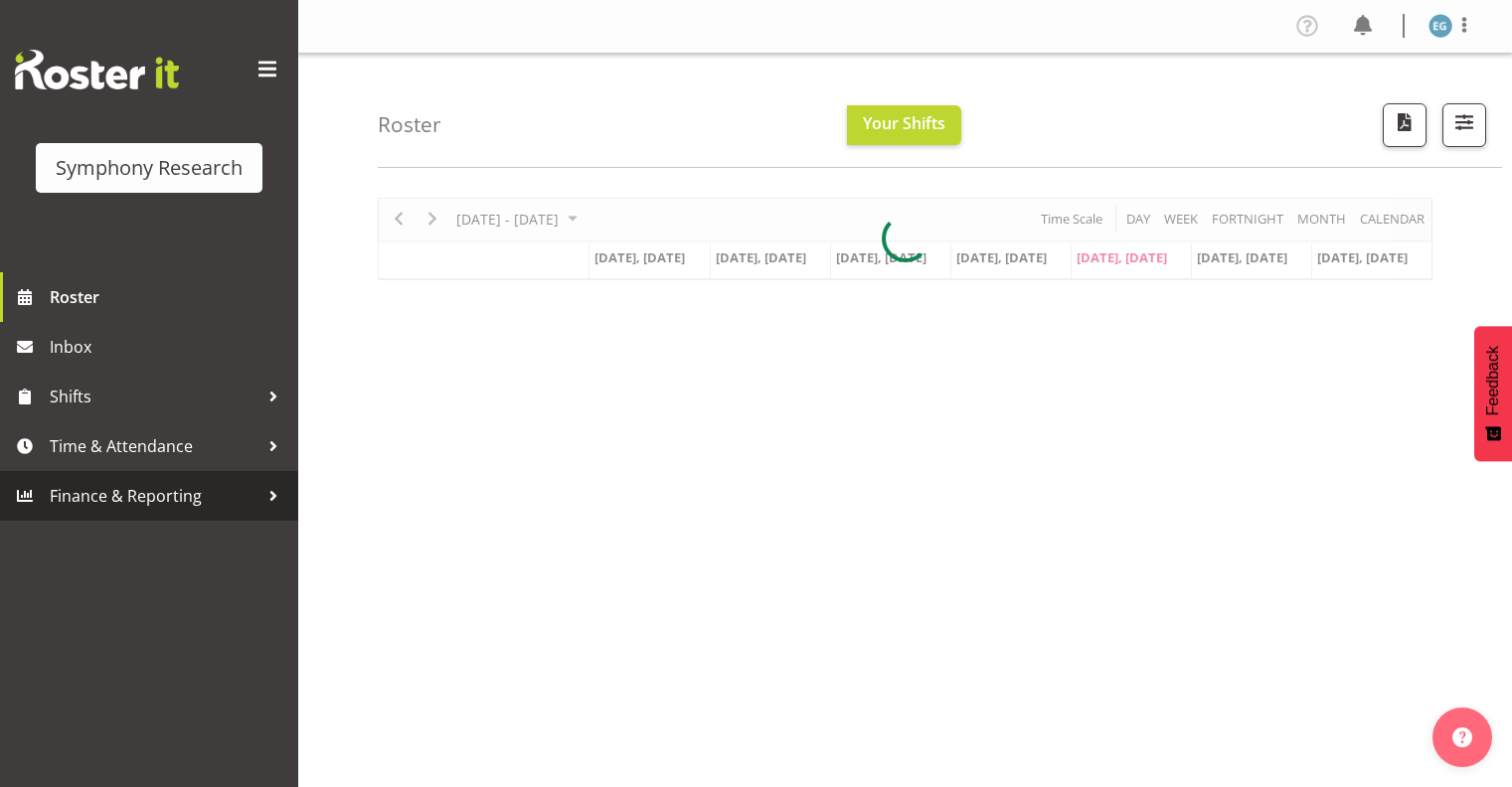 scroll, scrollTop: 0, scrollLeft: 0, axis: both 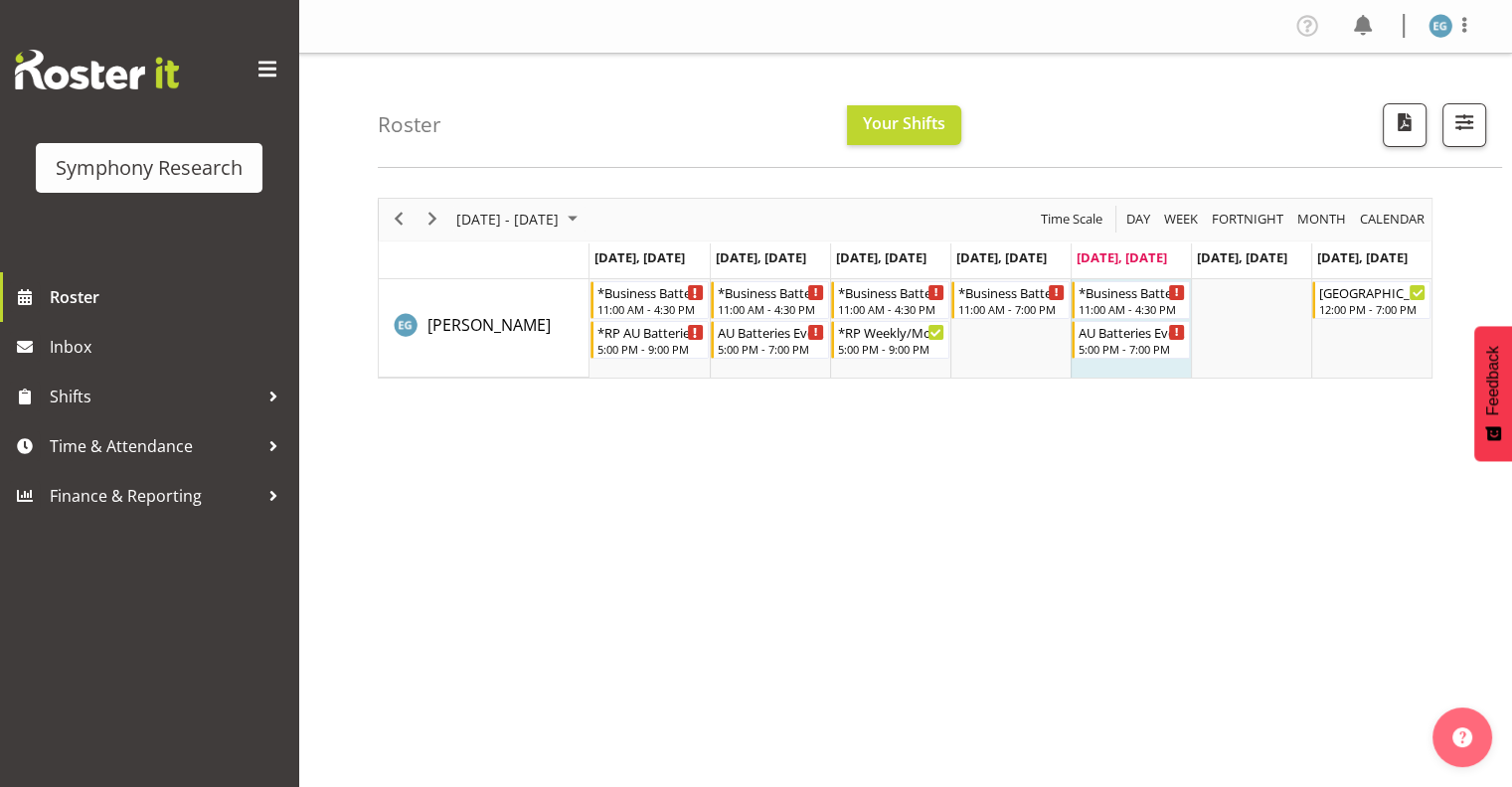 click on "Jul 13, Sunday" at bounding box center (1362, 257) 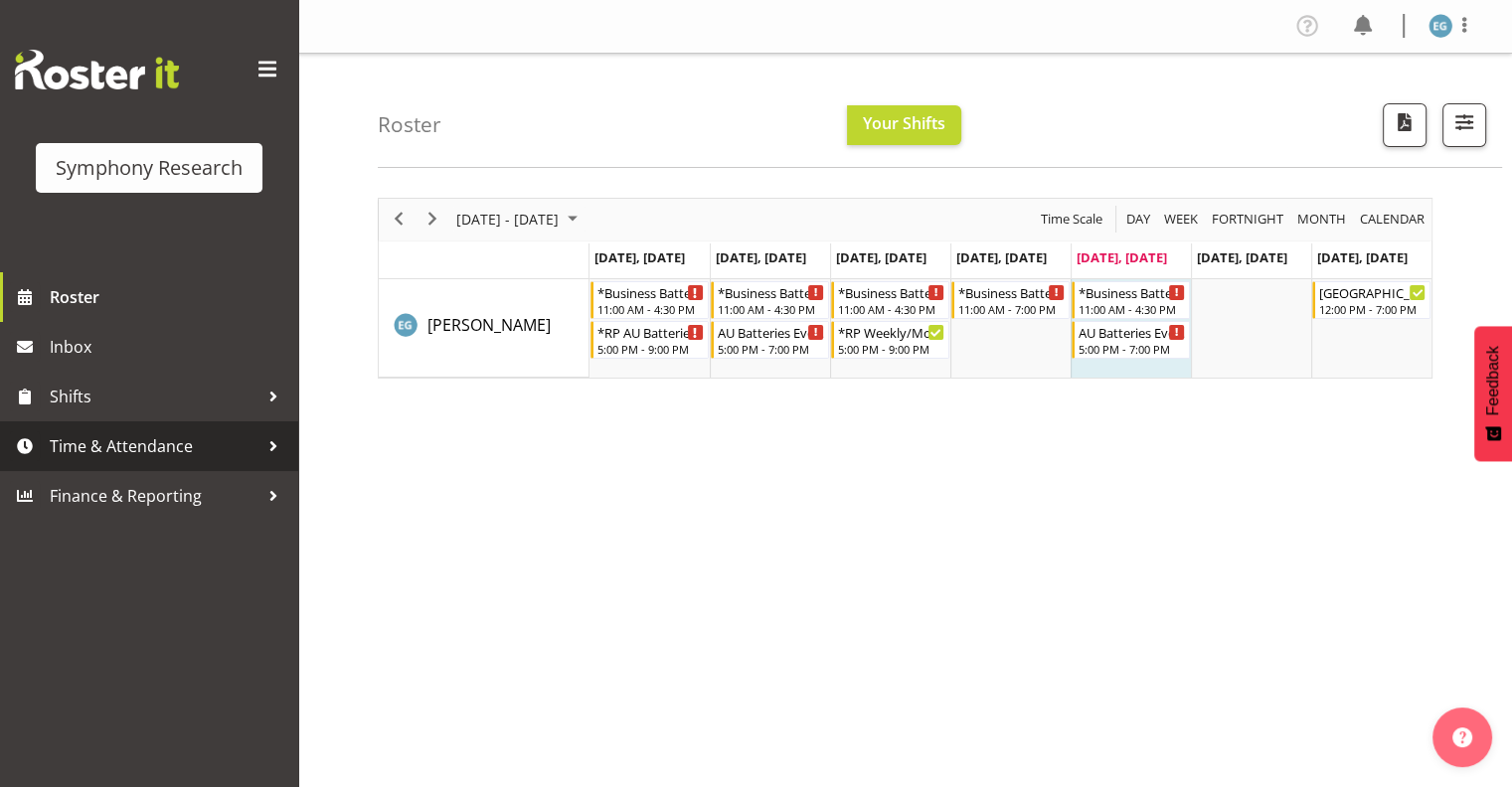 click on "Time & Attendance" at bounding box center [154, 446] 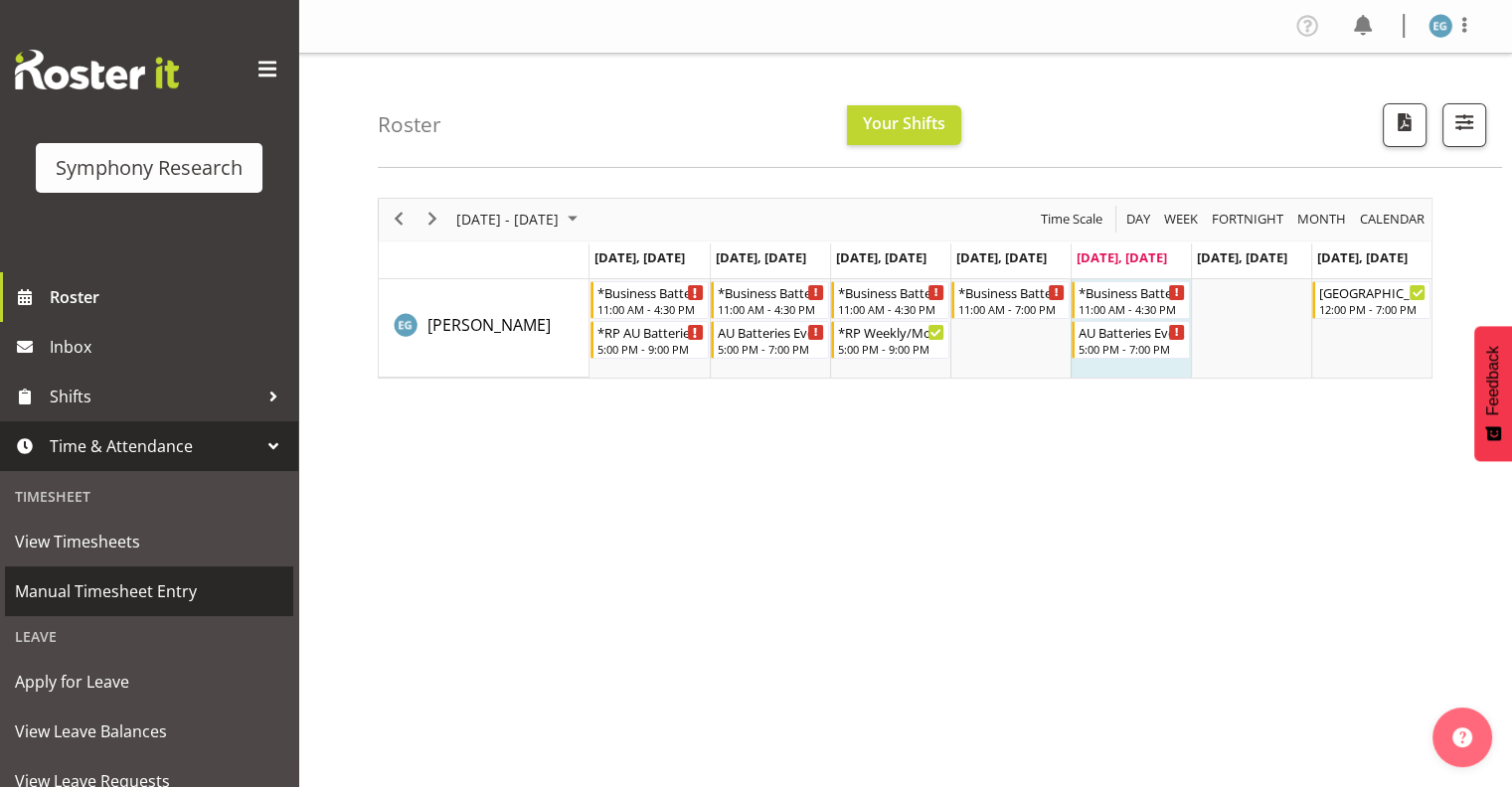 click on "Manual Timesheet Entry" at bounding box center (149, 591) 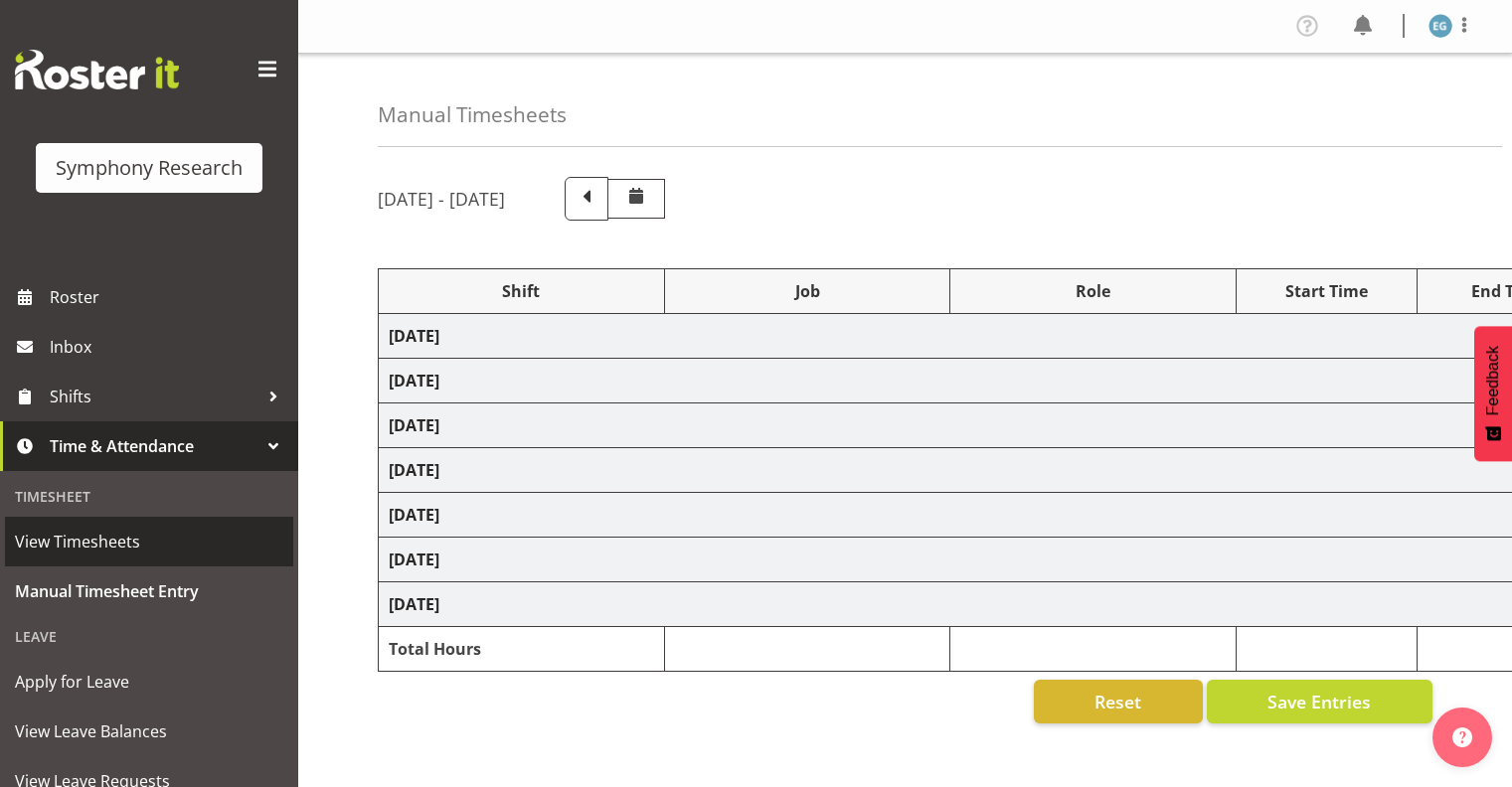 scroll, scrollTop: 0, scrollLeft: 0, axis: both 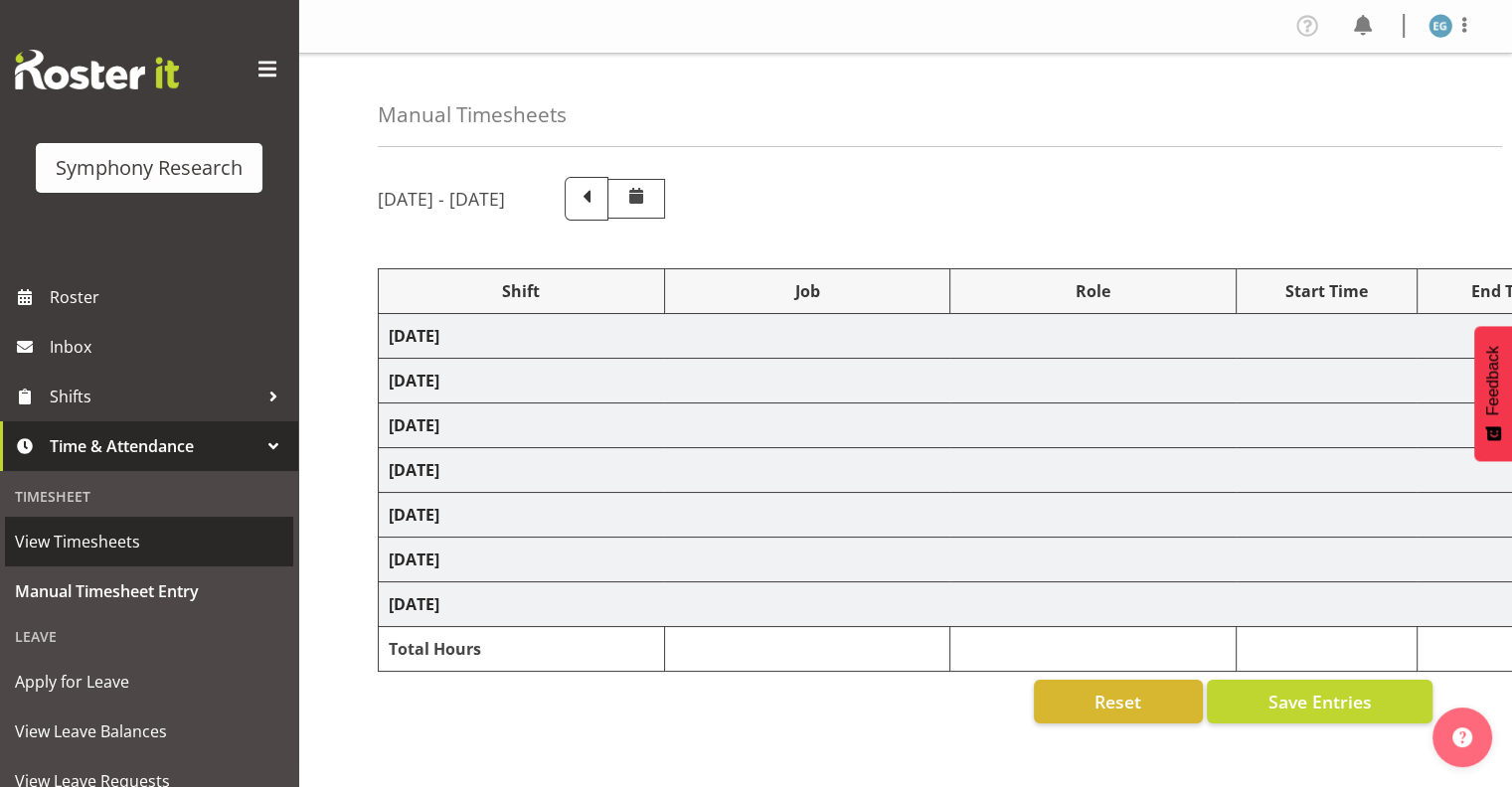 select on "19608" 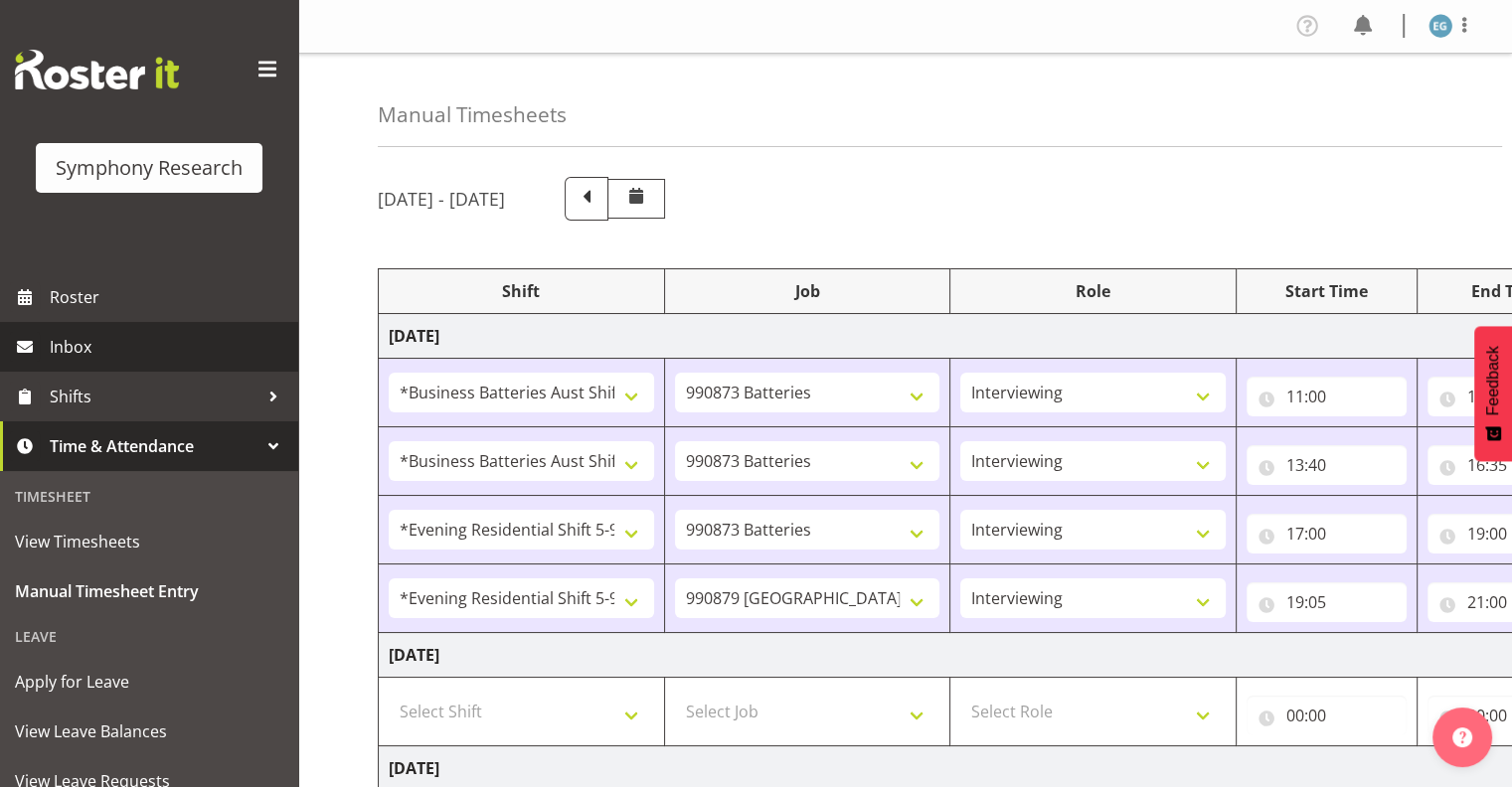 click on "Inbox" at bounding box center [169, 347] 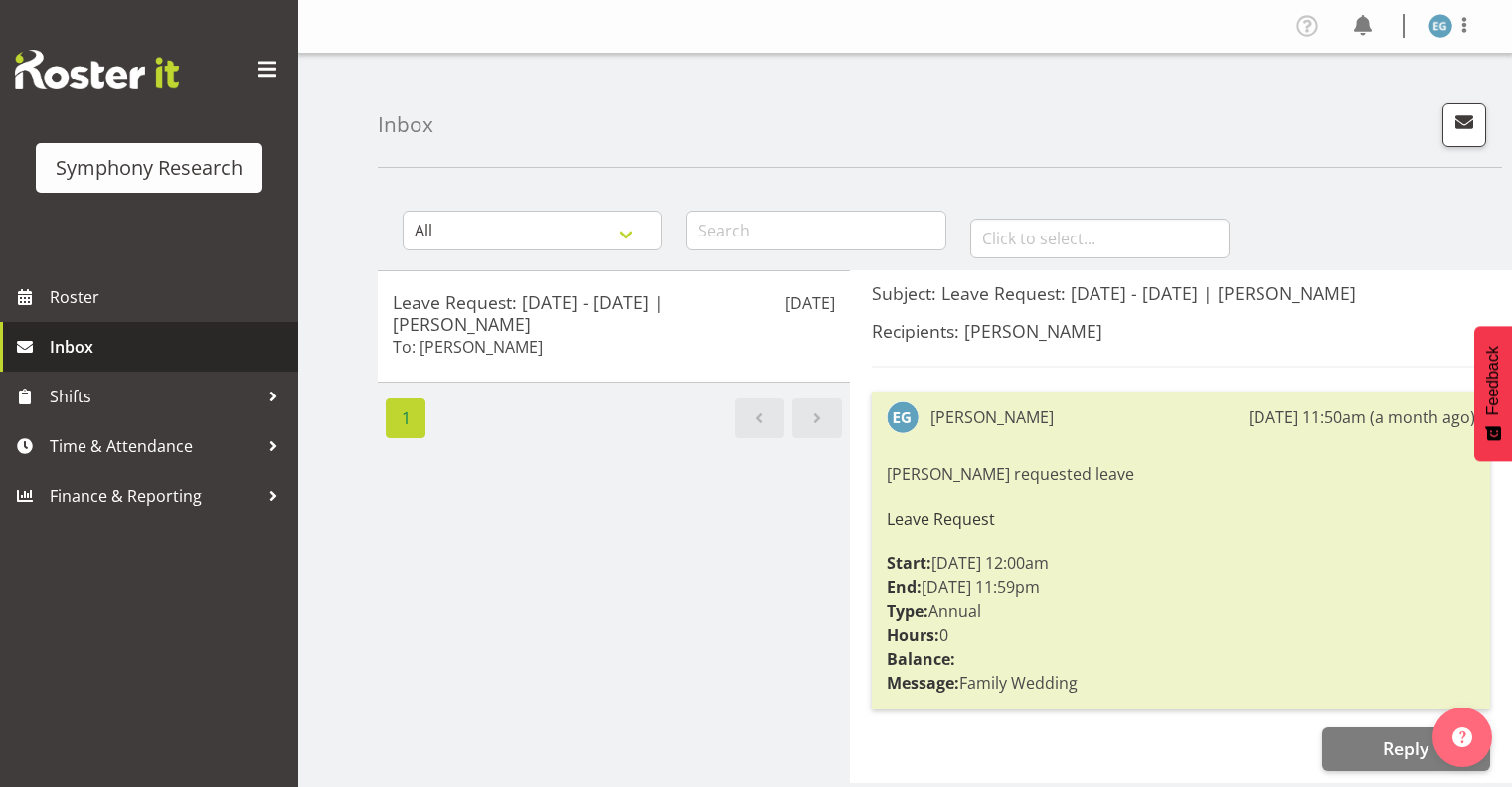 scroll, scrollTop: 0, scrollLeft: 0, axis: both 